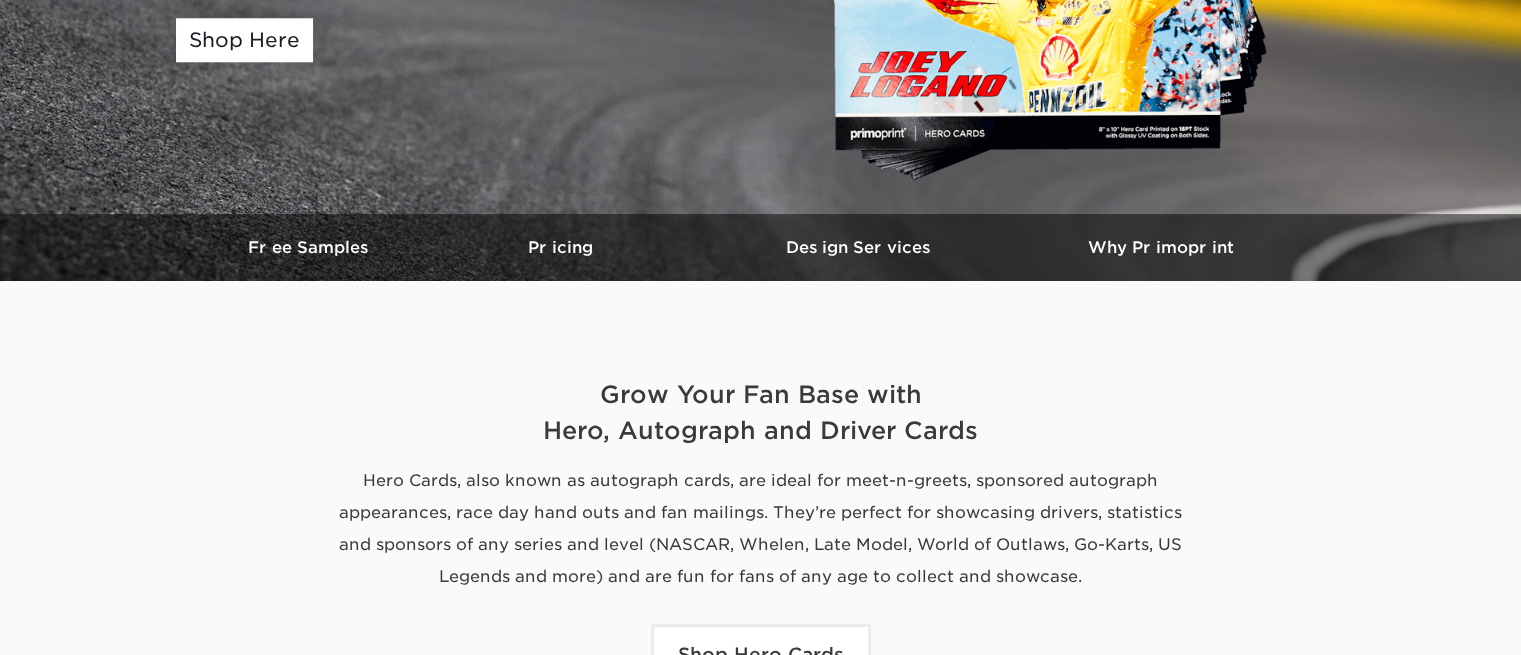scroll, scrollTop: 400, scrollLeft: 0, axis: vertical 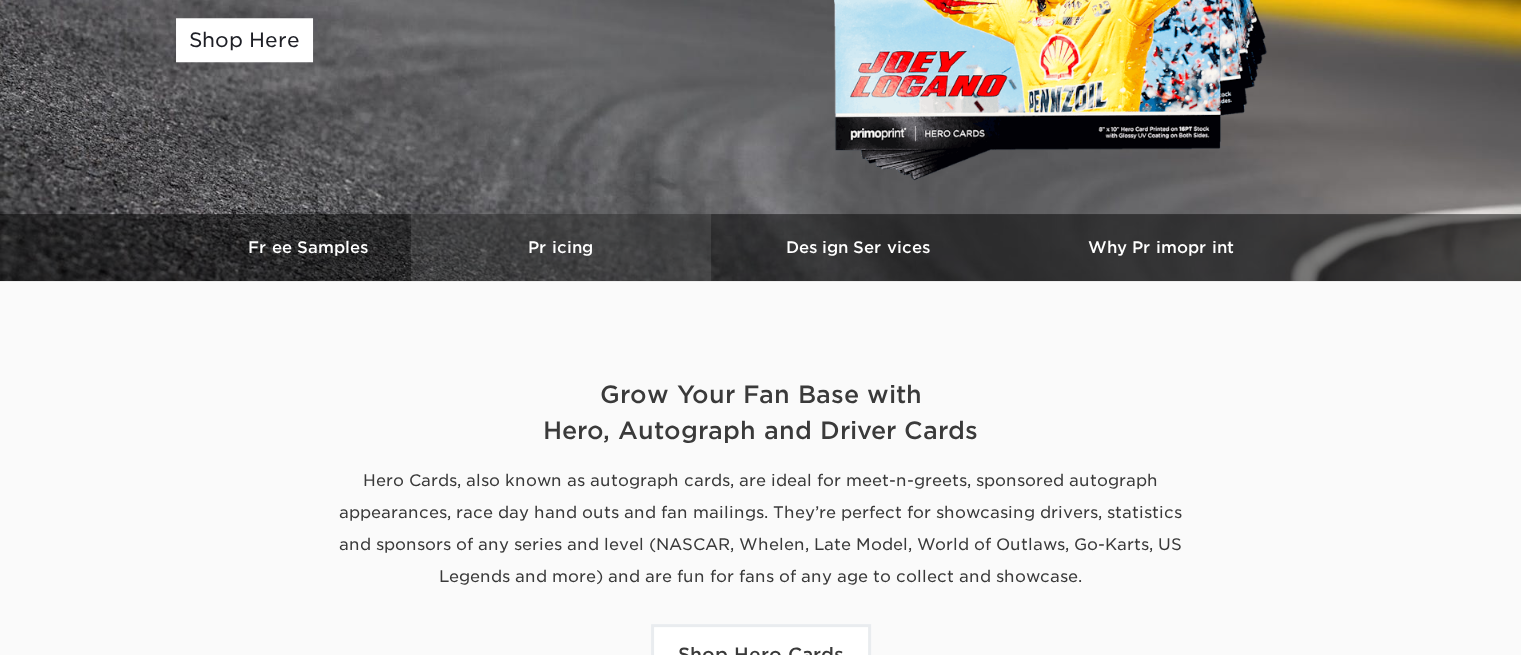 click on "Pricing" at bounding box center (561, 247) 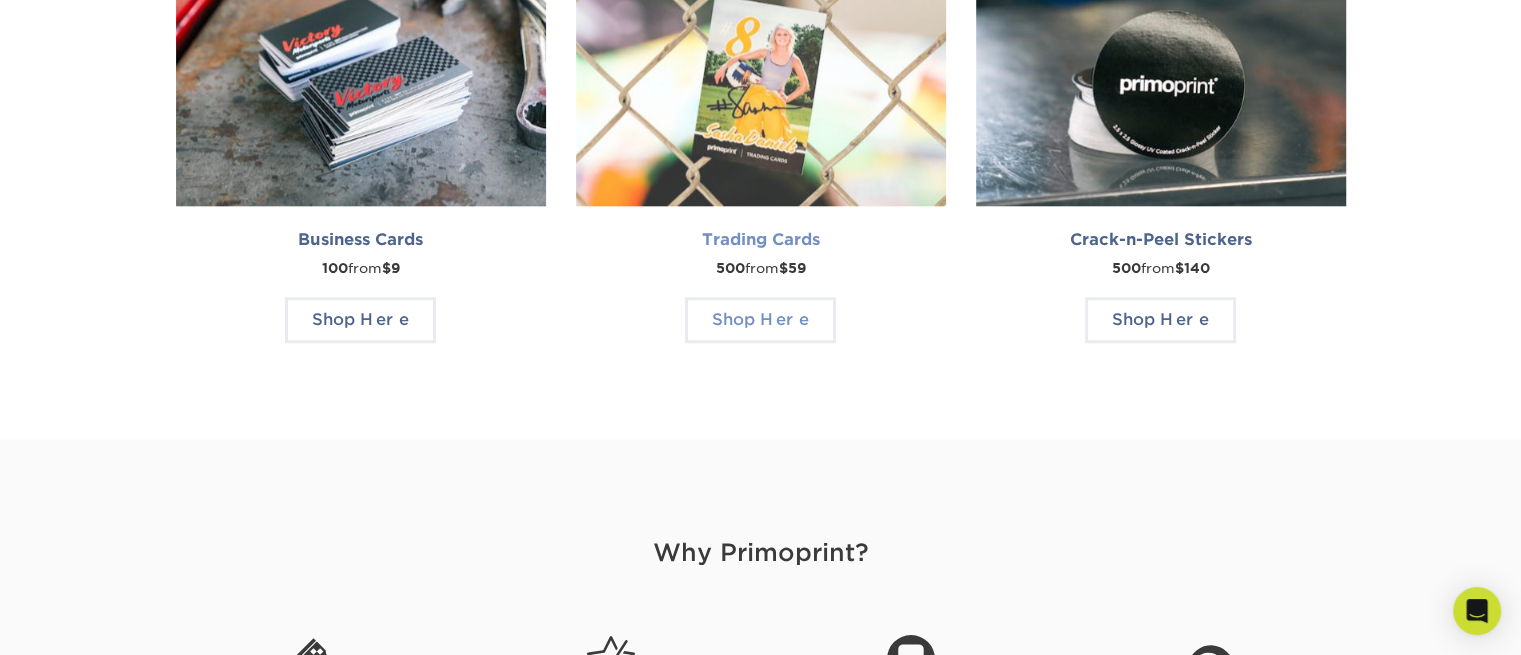 scroll, scrollTop: 2100, scrollLeft: 0, axis: vertical 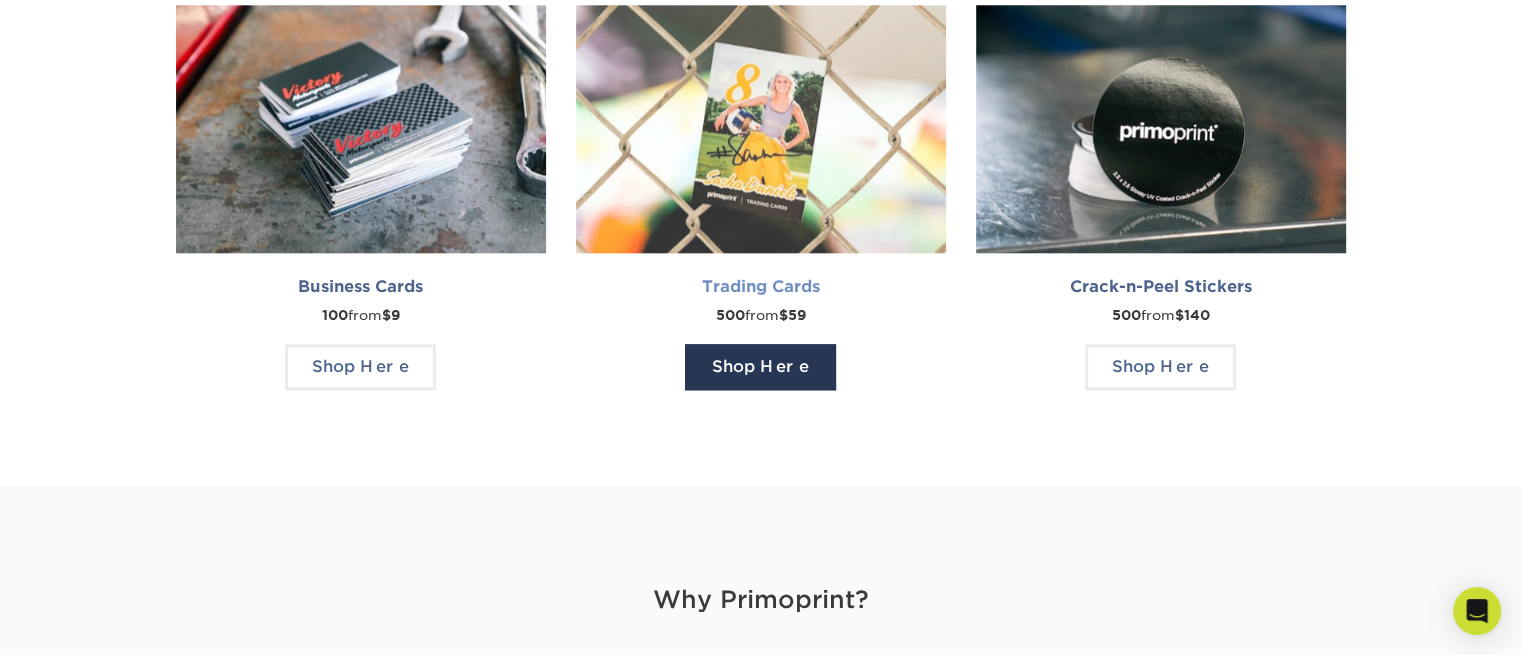 click on "Shop Here" at bounding box center (760, 367) 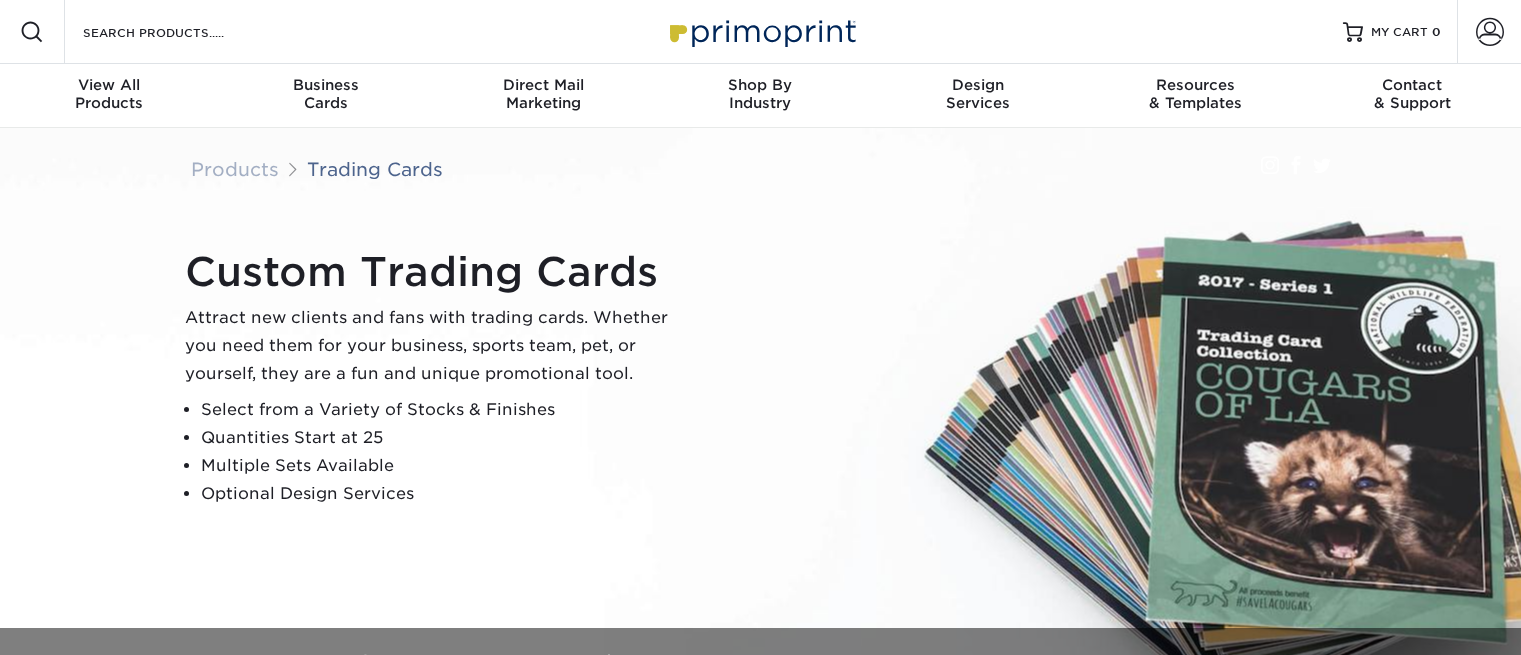 scroll, scrollTop: 0, scrollLeft: 0, axis: both 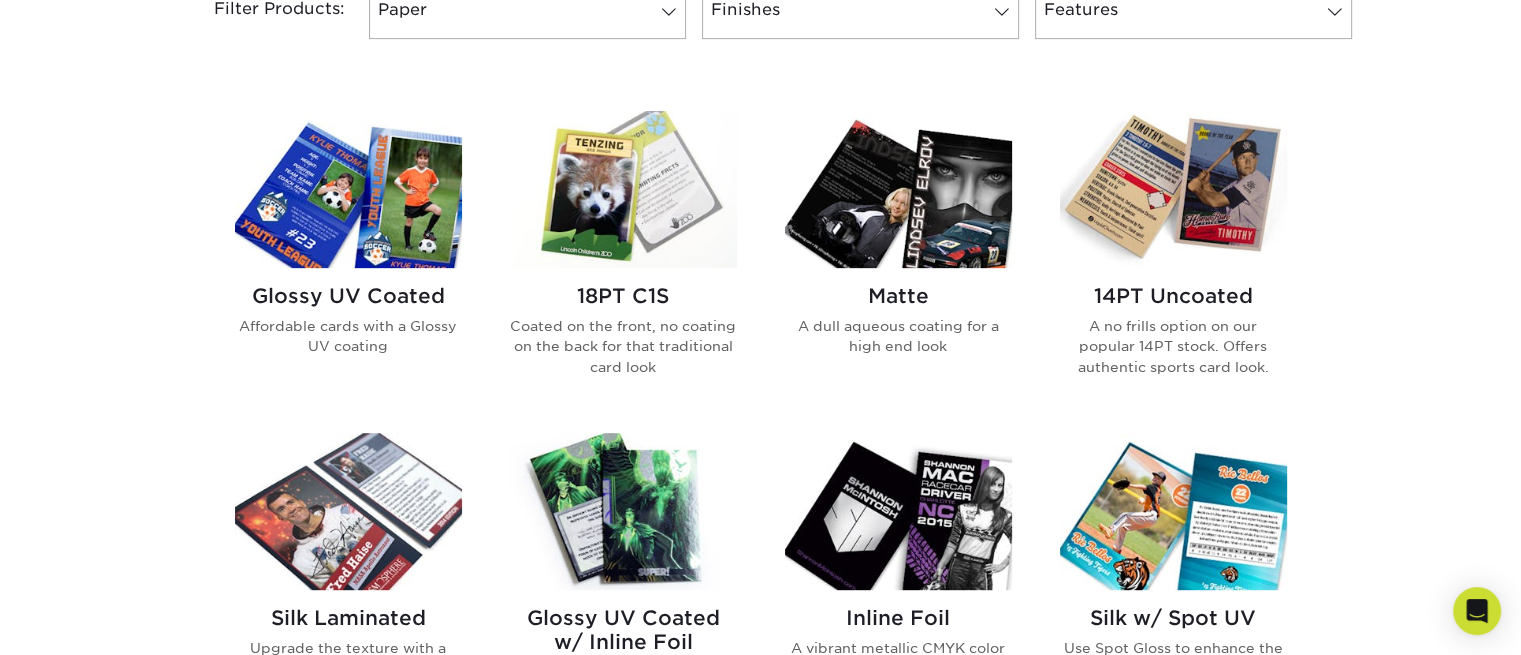 click on "18PT C1S
Coated on the front, no coating on the back for that traditional card look" at bounding box center (623, 338) 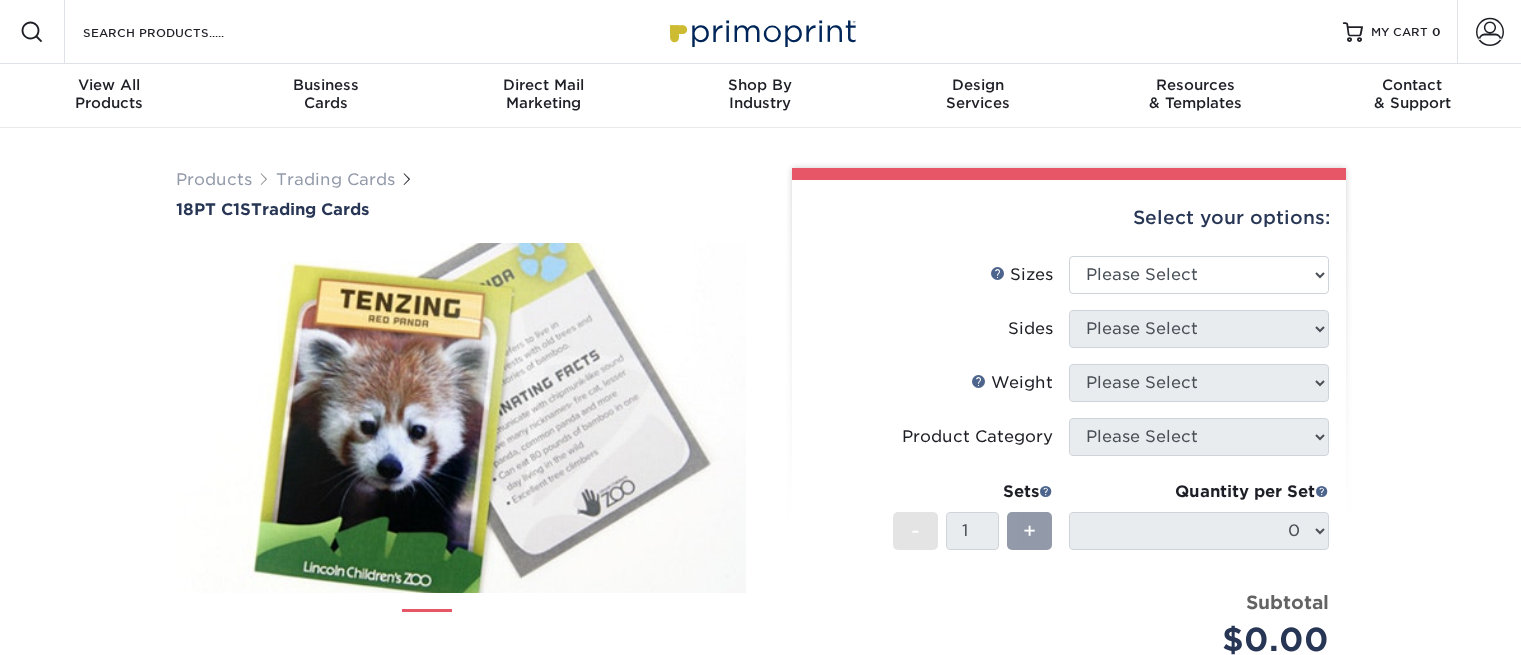 scroll, scrollTop: 0, scrollLeft: 0, axis: both 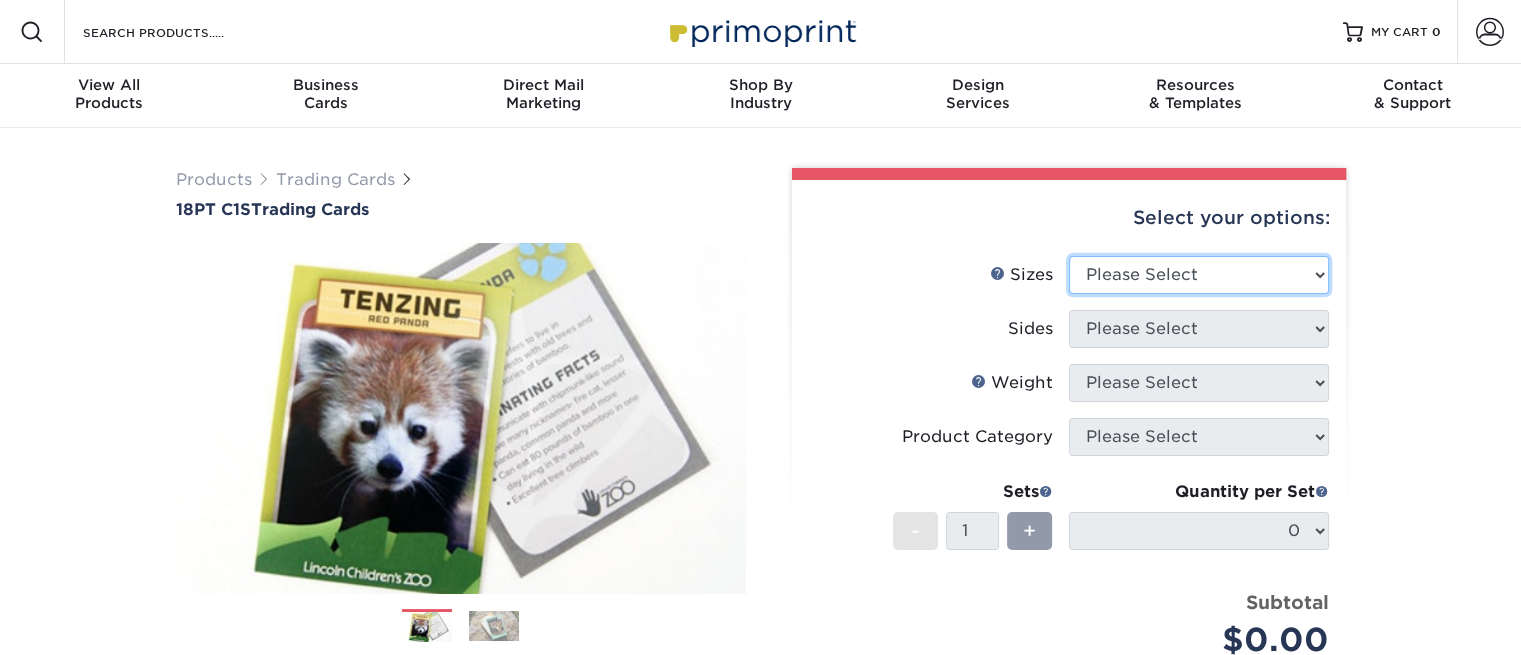 click on "Please Select
2.5" x 3.5"" at bounding box center (1199, 275) 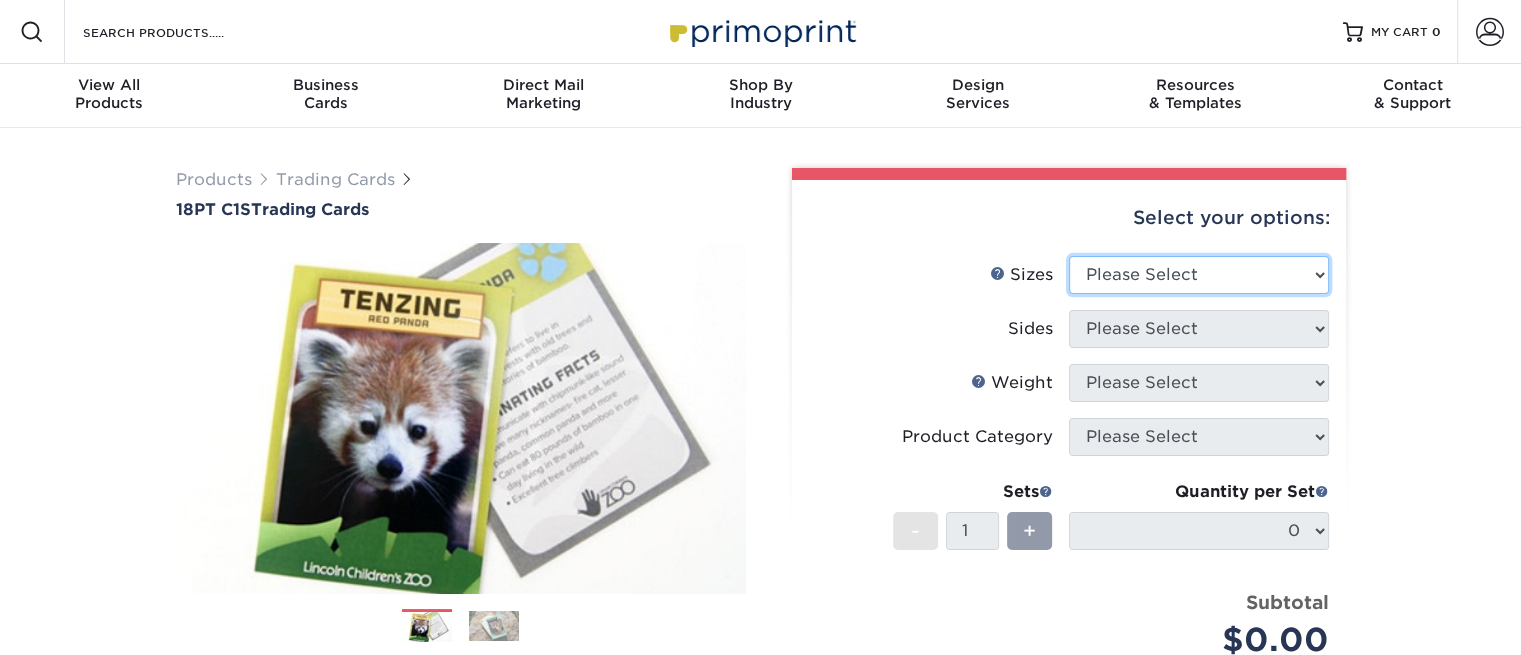 select on "2.50x3.50" 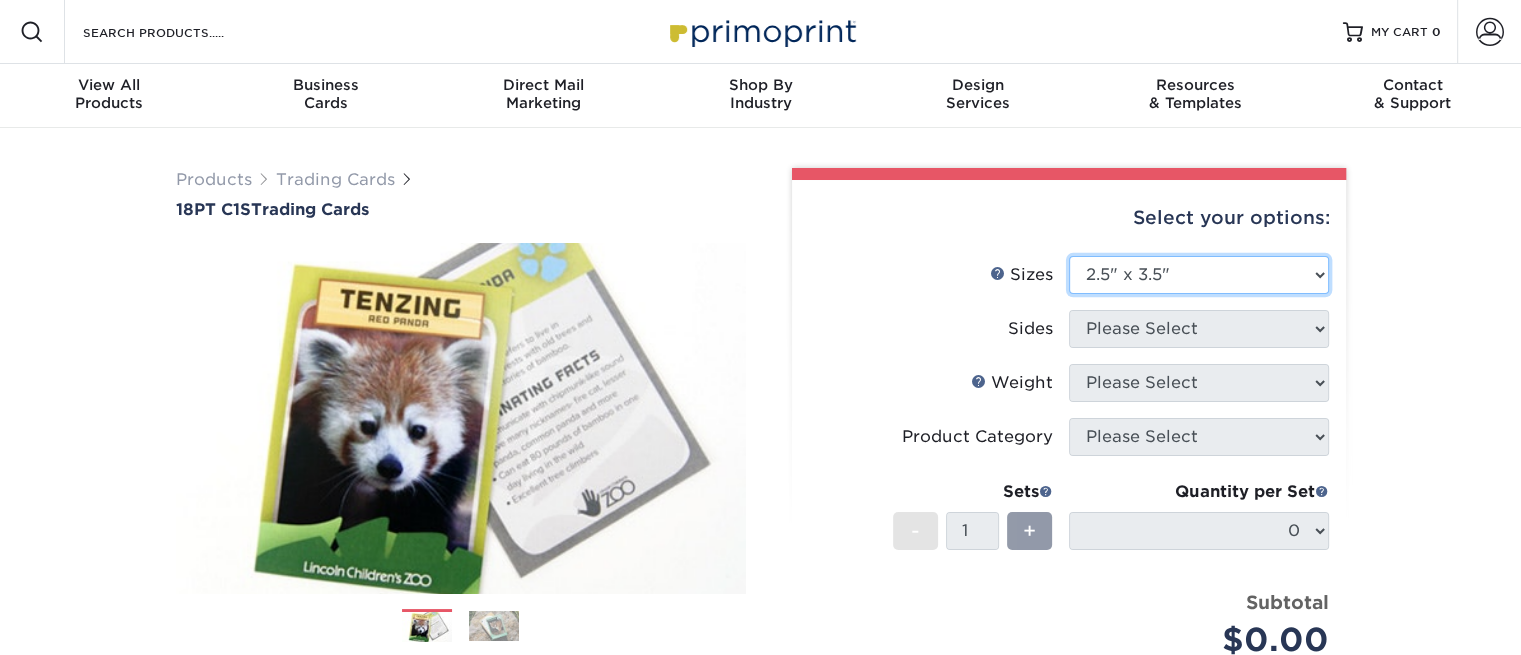 click on "Please Select
2.5" x 3.5"" at bounding box center (1199, 275) 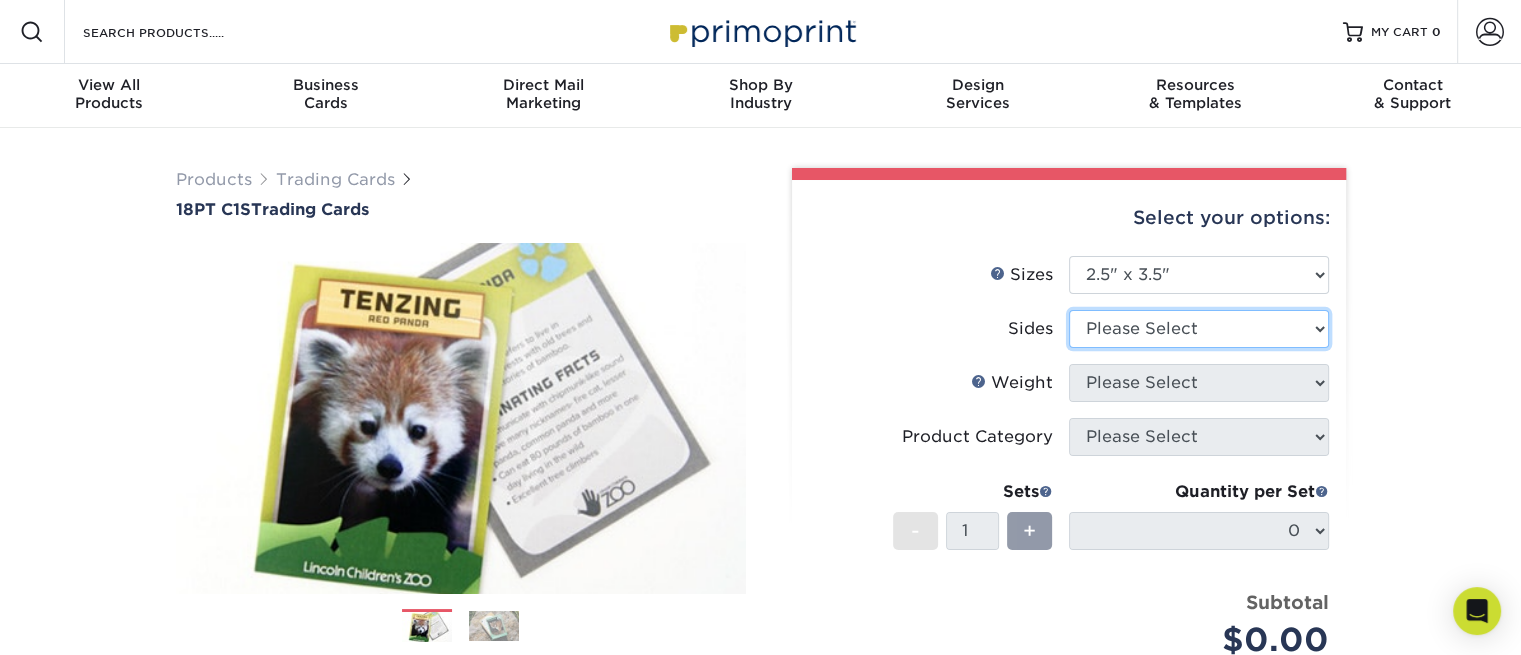 click on "Please Select Print Both Sides Print Front Only" at bounding box center (1199, 329) 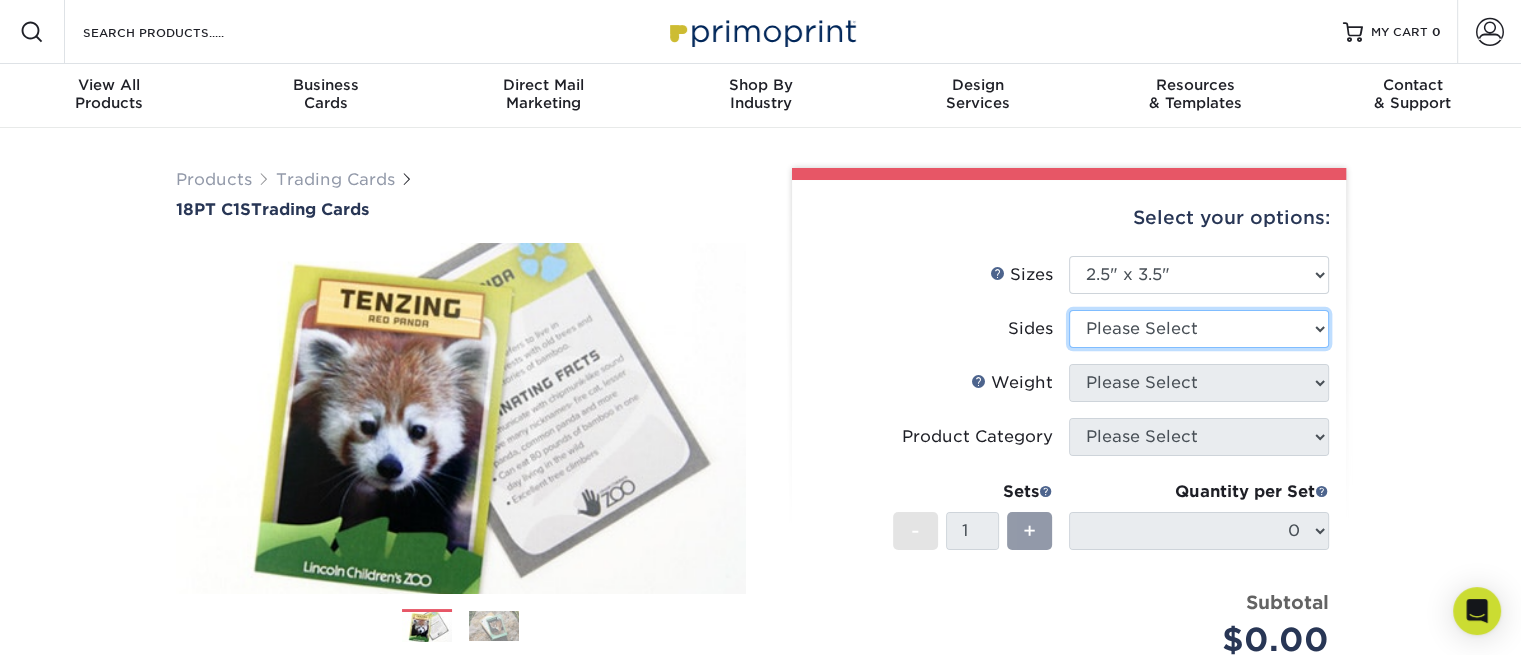 select on "13abbda7-1d64-4f25-8bb2-c179b224825d" 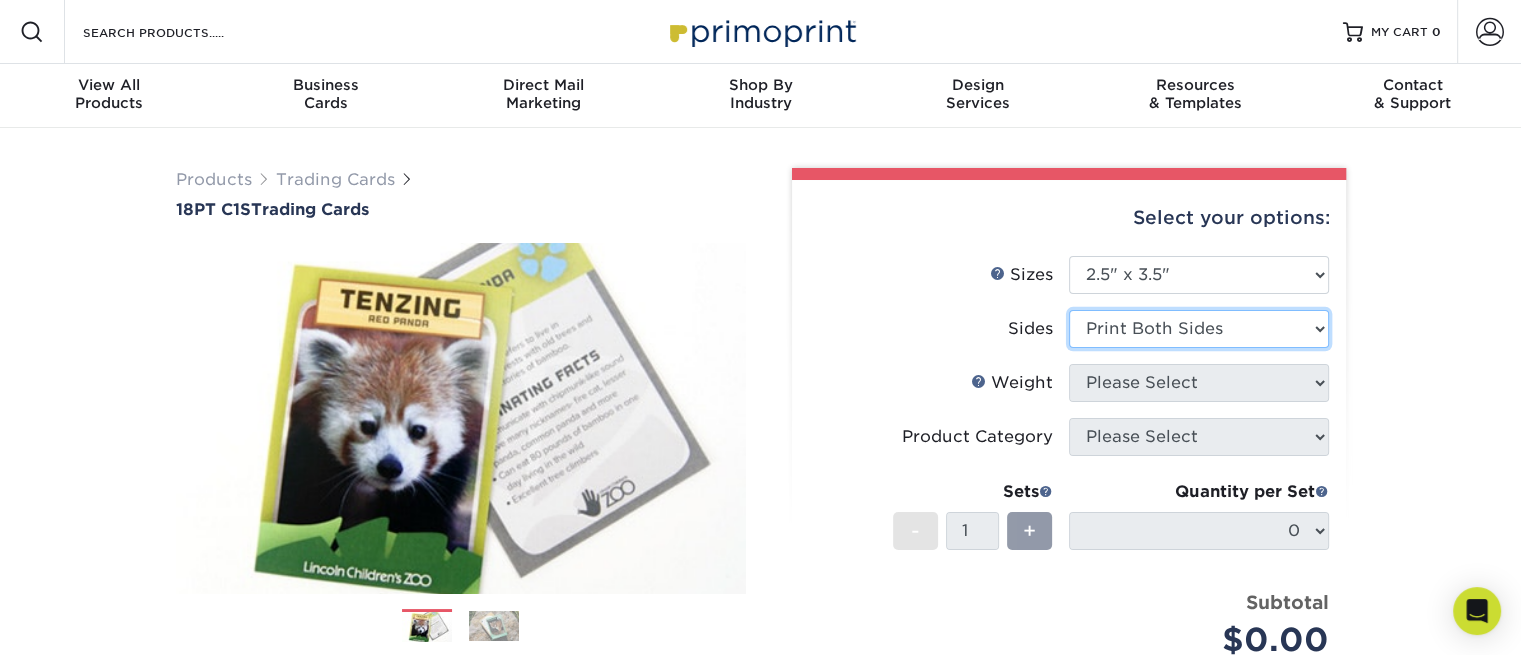 click on "Please Select Print Both Sides Print Front Only" at bounding box center (1199, 329) 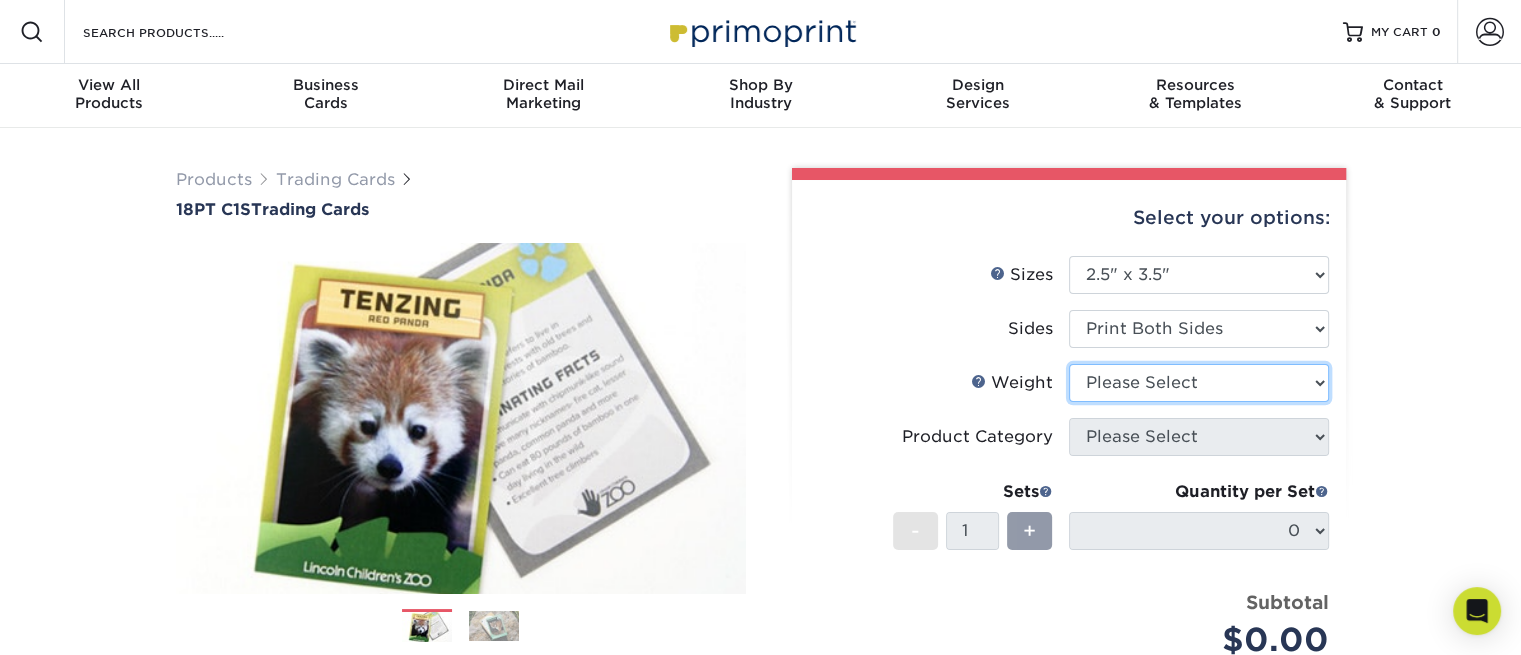 click on "Please Select 18PT C1S" at bounding box center [1199, 383] 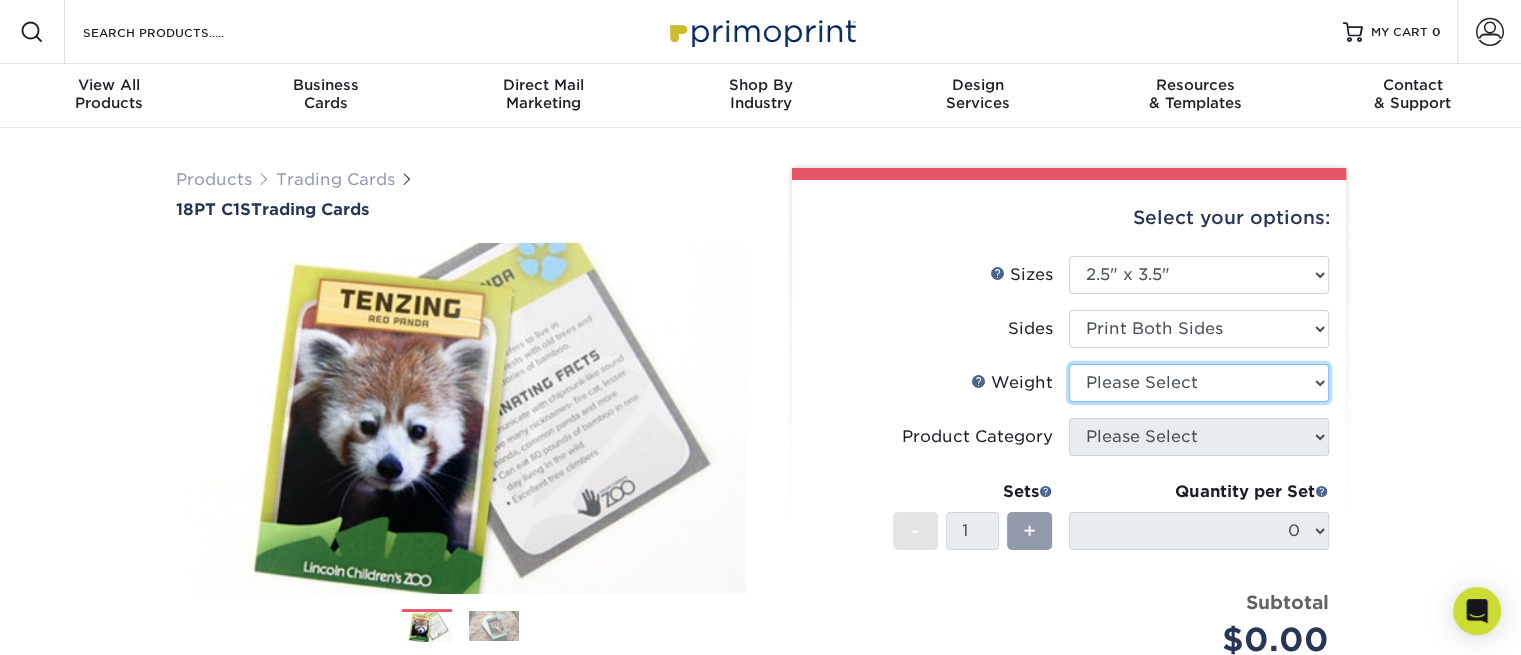 select on "18PTC1S" 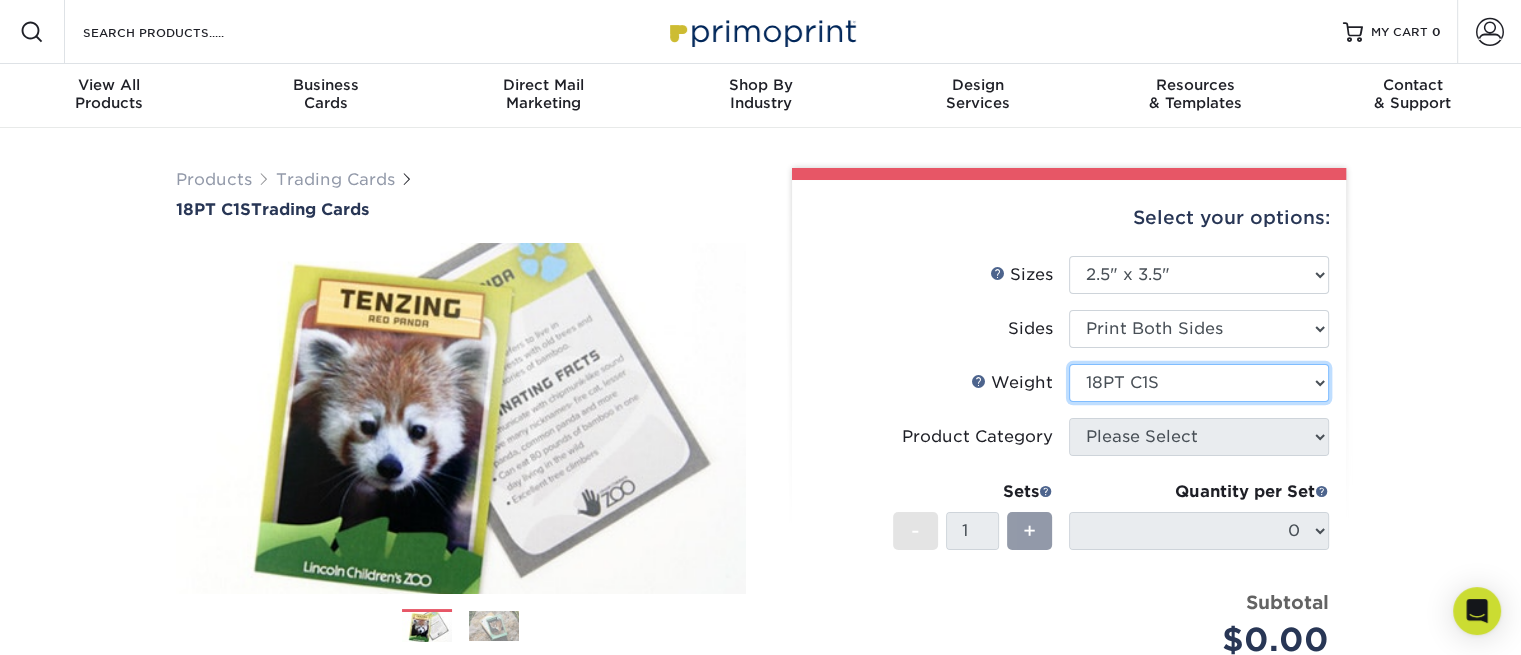 click on "Please Select 18PT C1S" at bounding box center [1199, 383] 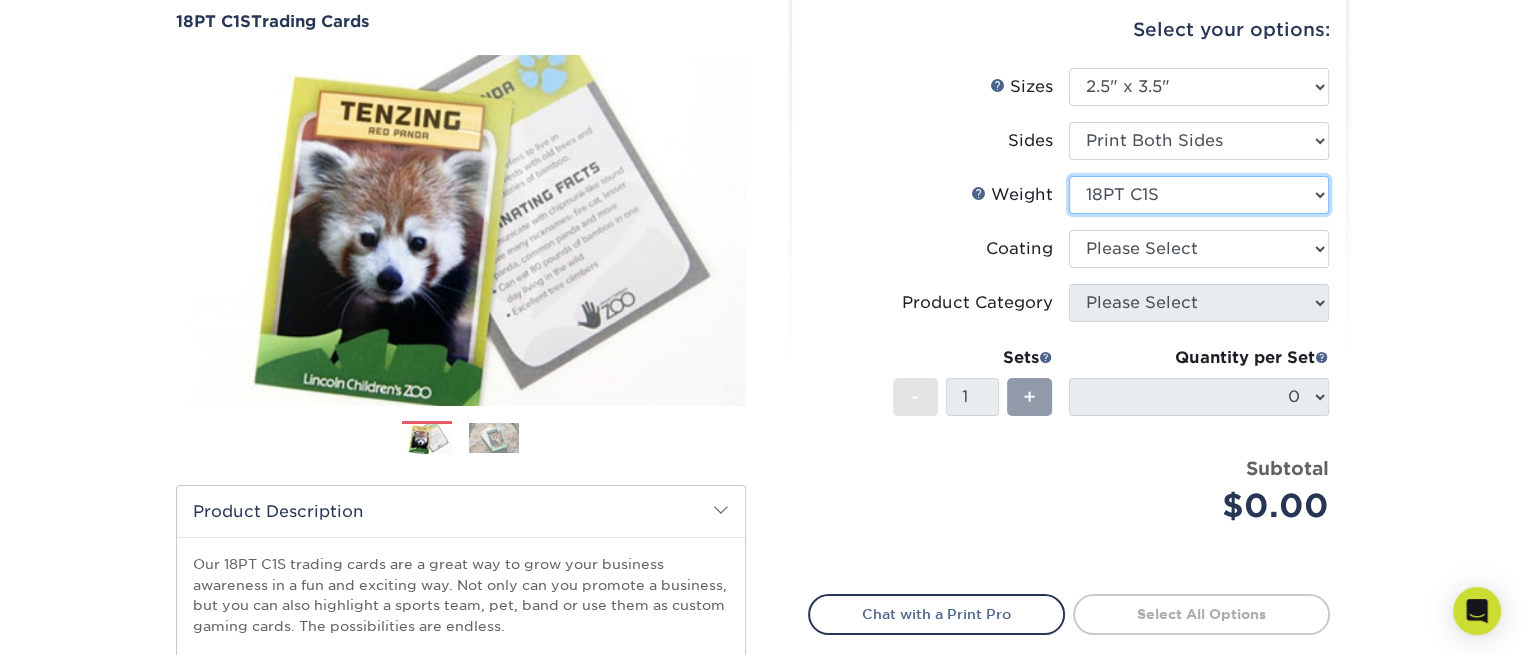scroll, scrollTop: 200, scrollLeft: 0, axis: vertical 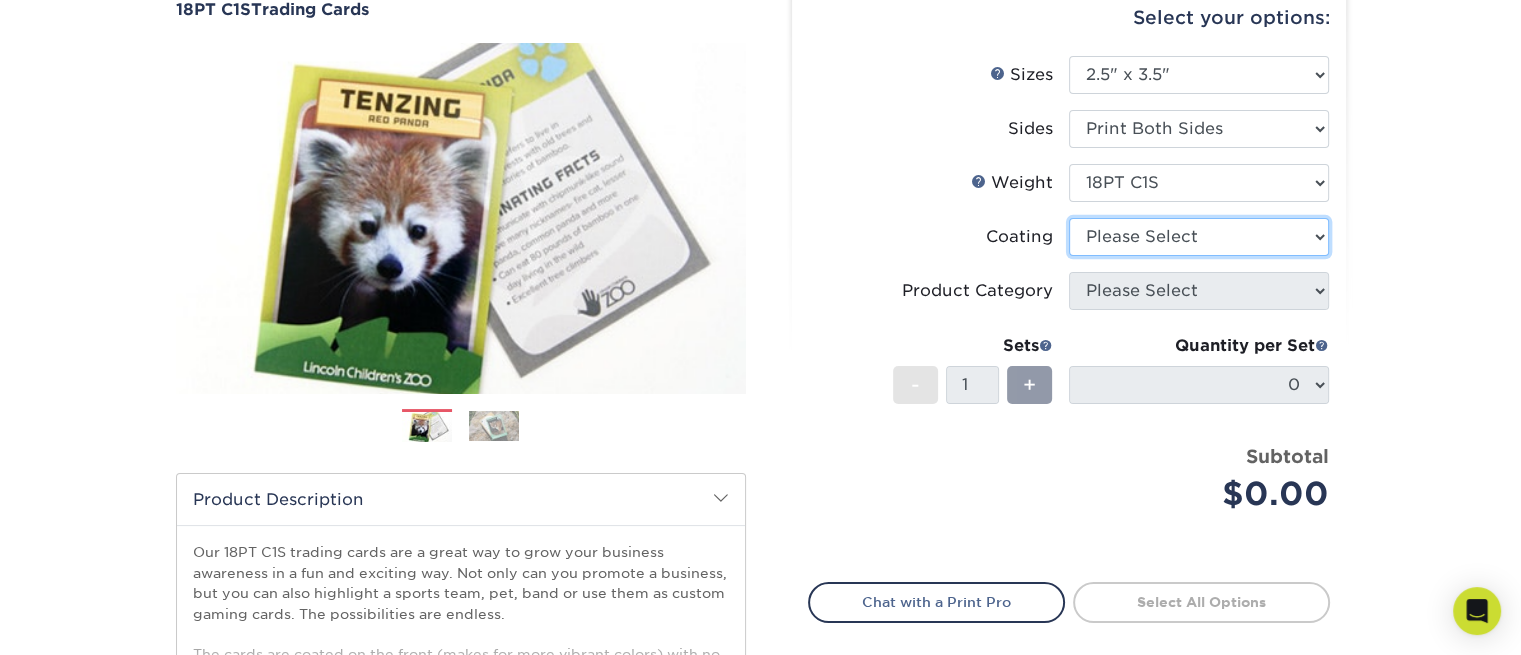 click at bounding box center [1199, 237] 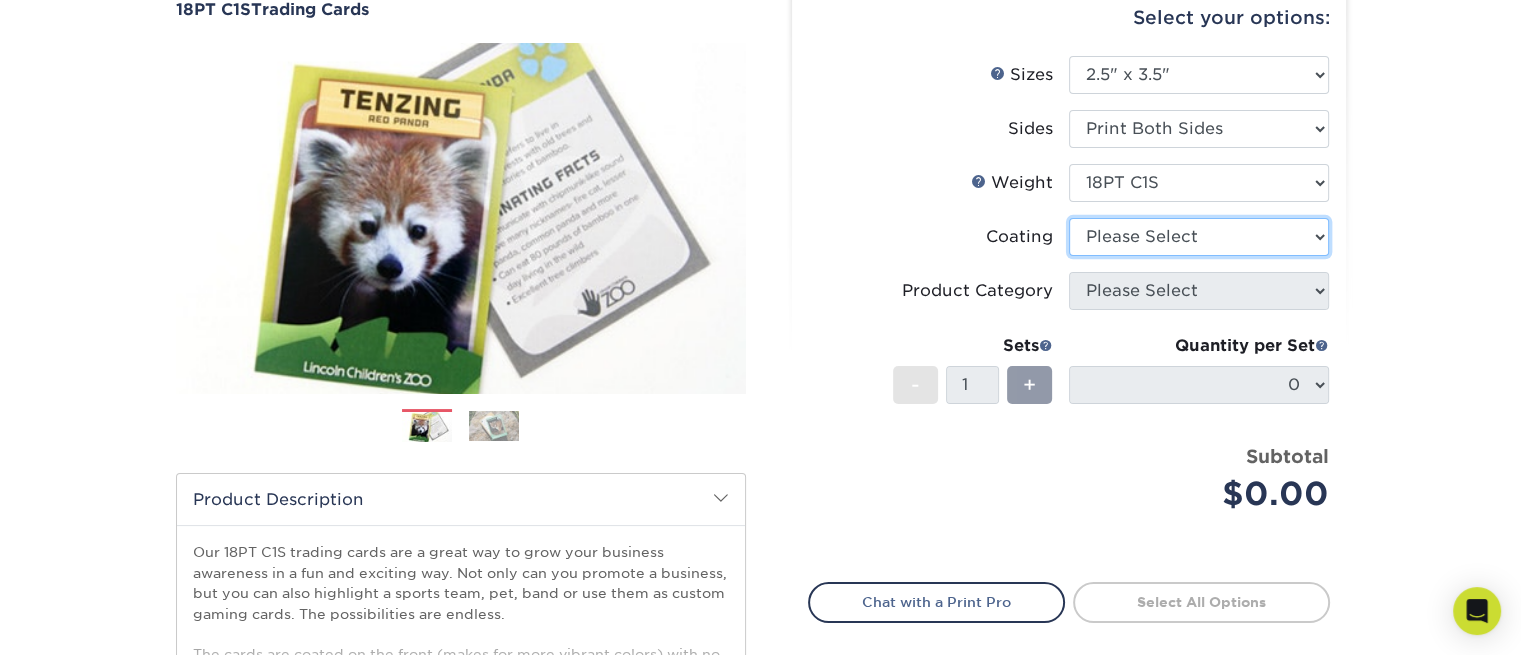 select on "3e7618de-abca-4bda-9f97-8b9129e913d8" 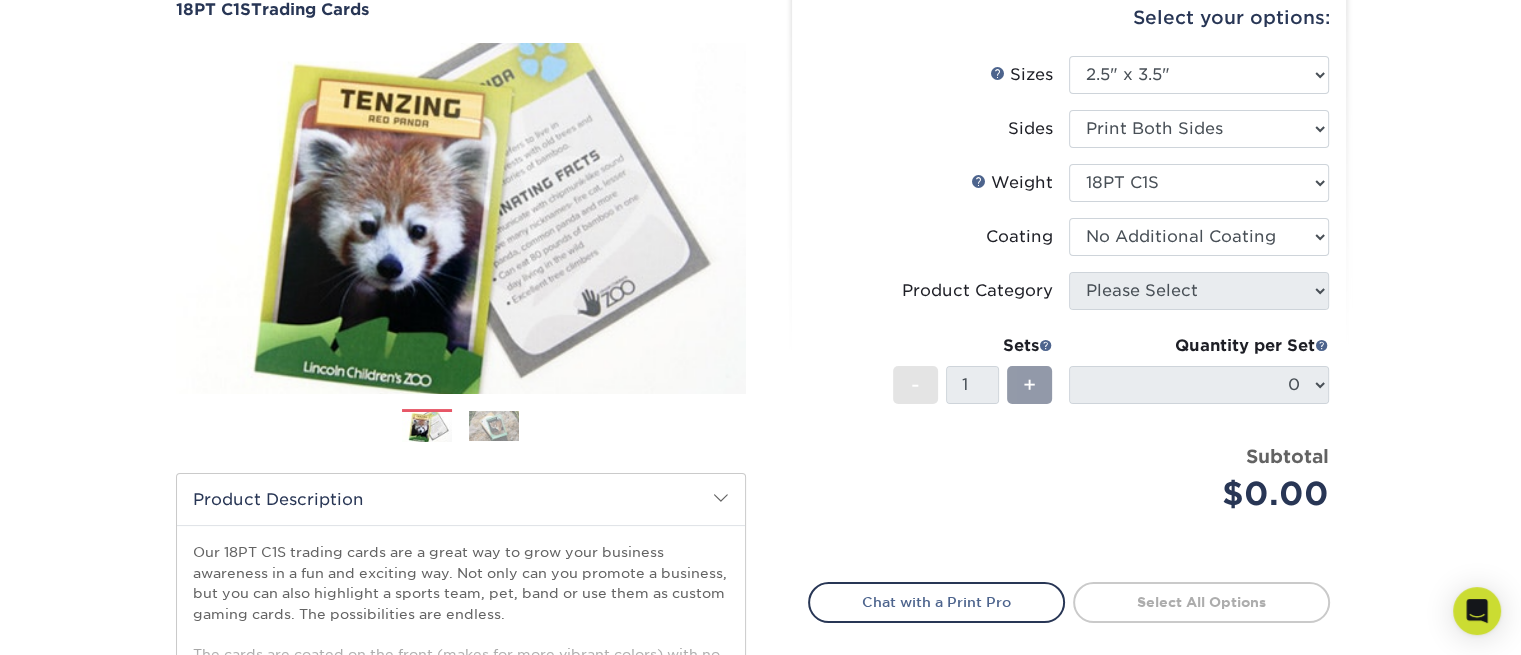 click at bounding box center (1199, 237) 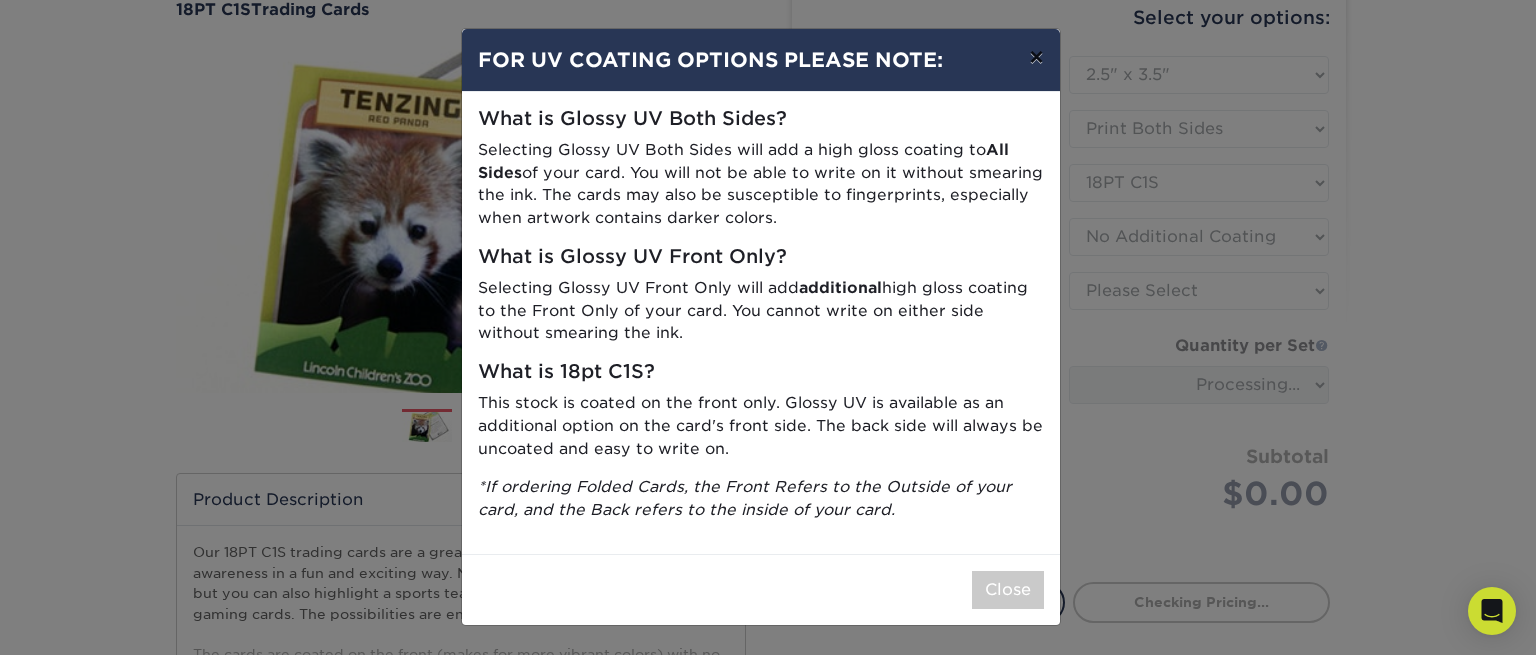 click on "×" at bounding box center [1036, 57] 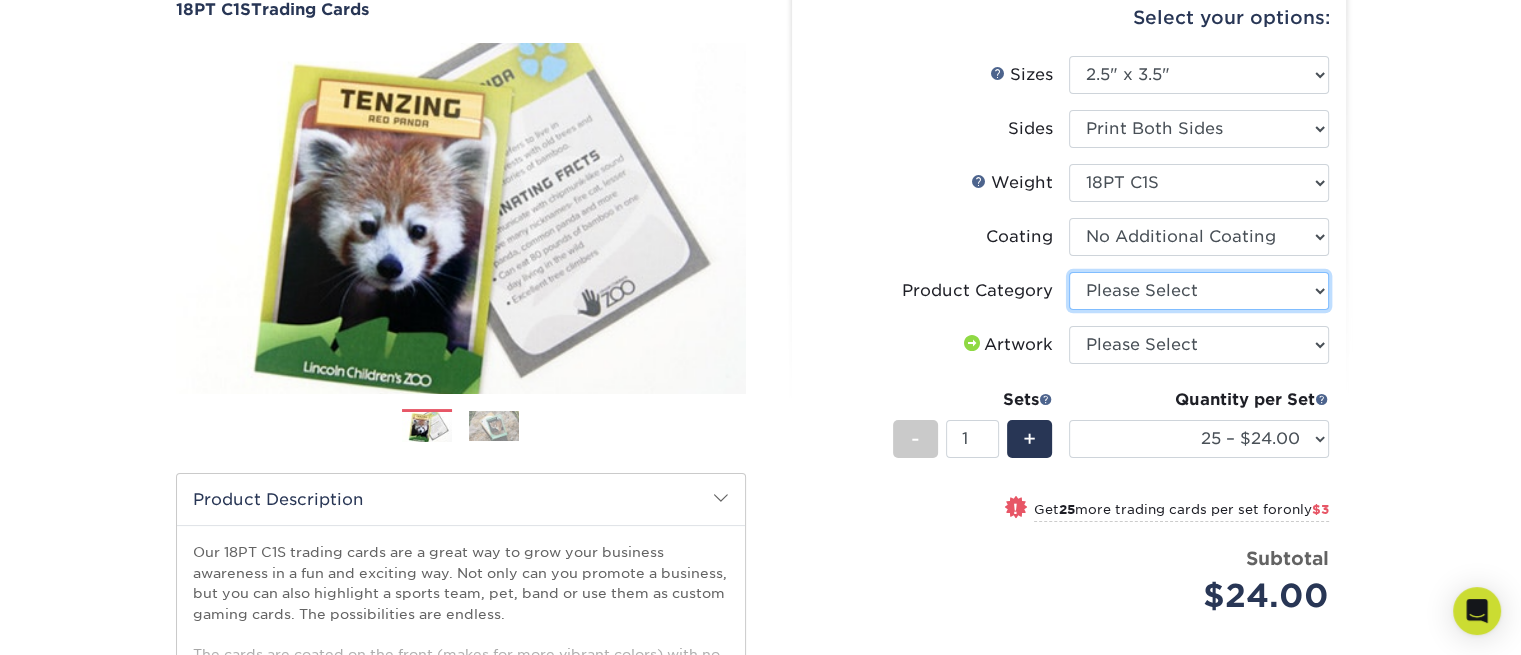 click on "Please Select Trading Cards" at bounding box center (1199, 291) 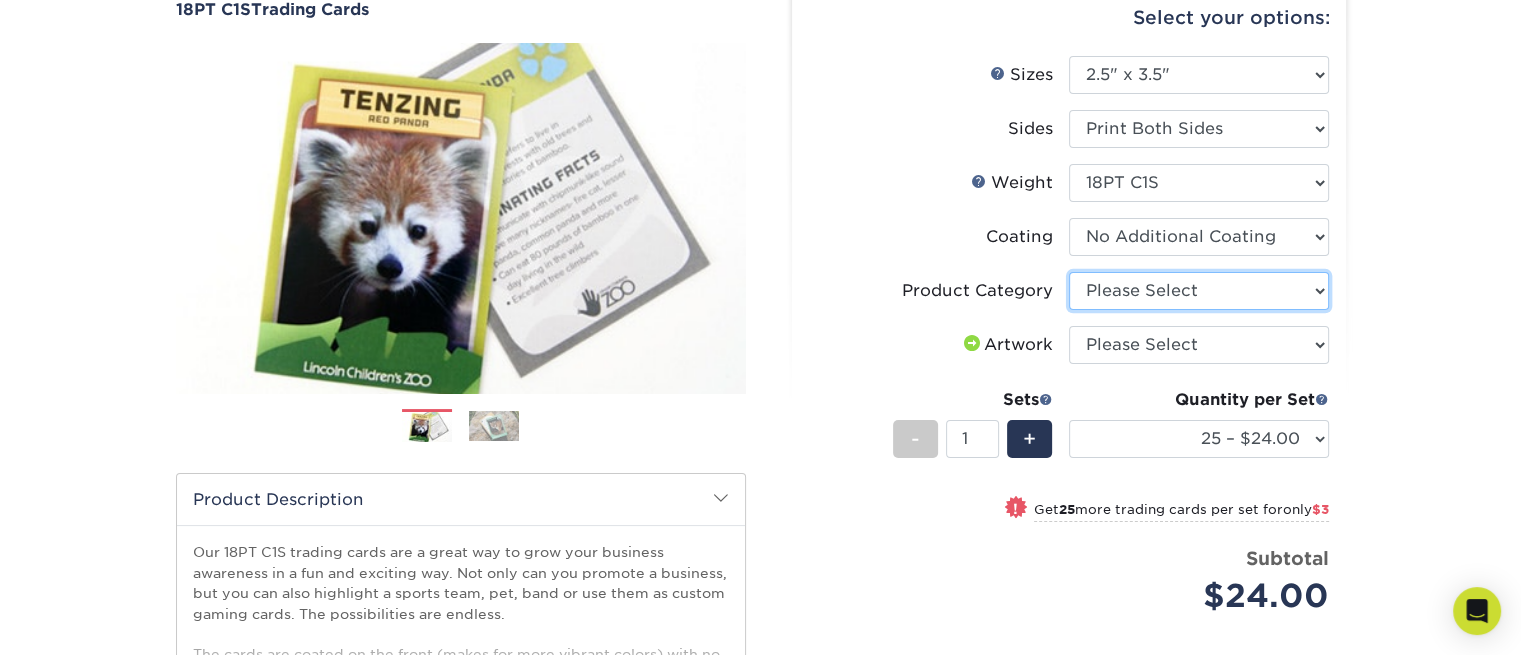 select on "c2f9bce9-36c2-409d-b101-c29d9d031e18" 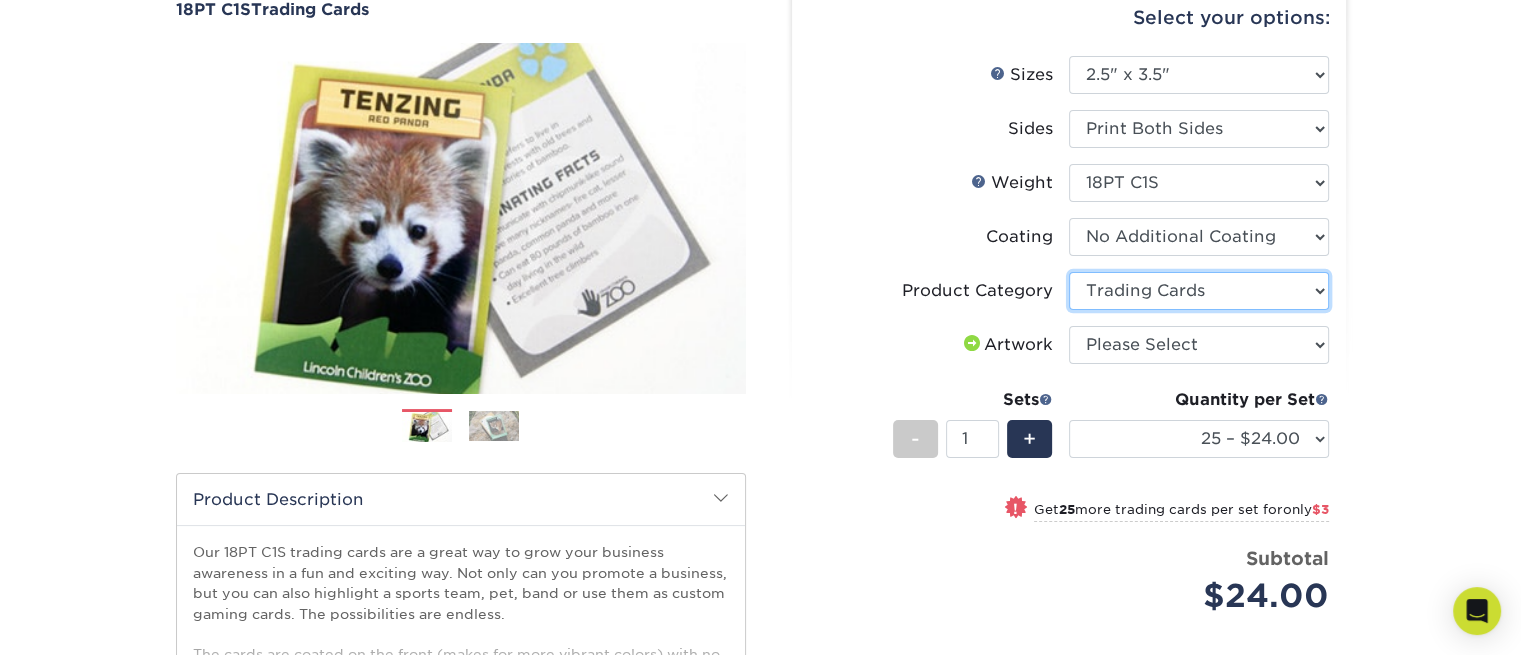 click on "Please Select Trading Cards" at bounding box center (1199, 291) 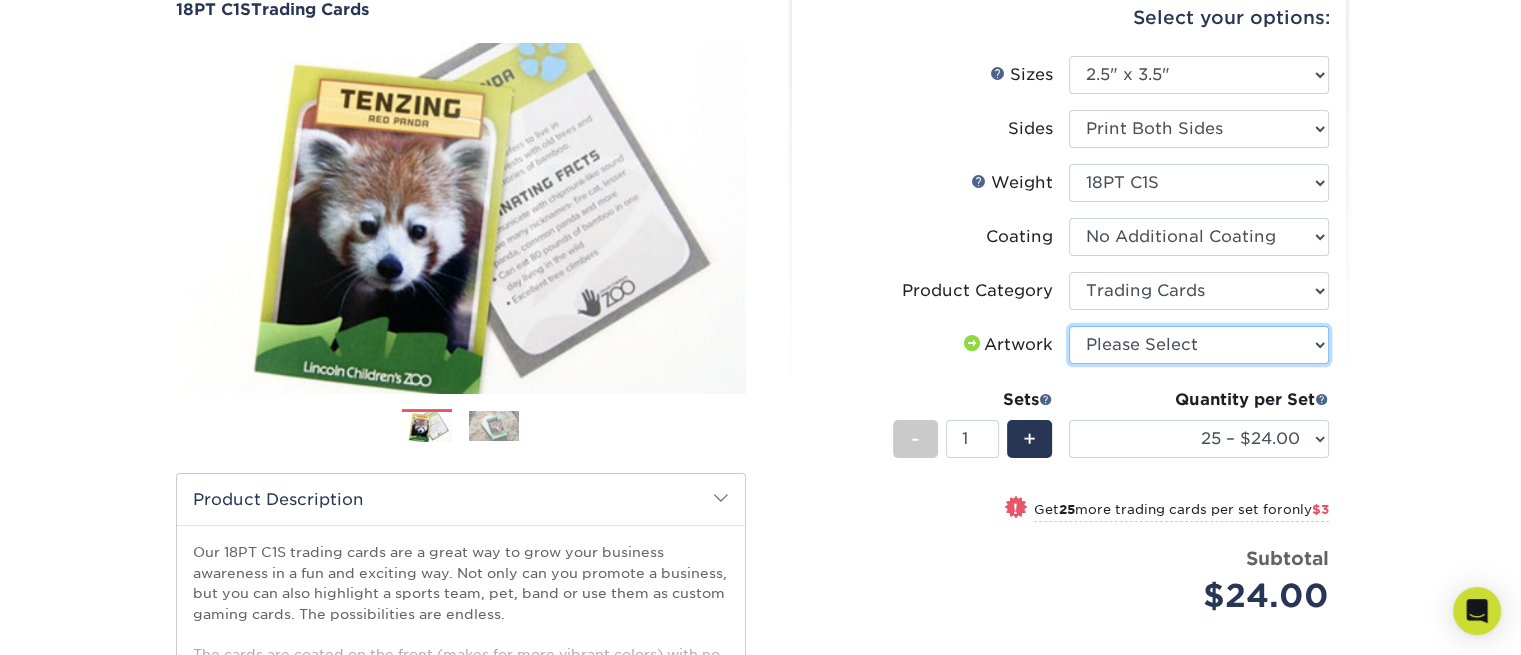 click on "Please Select I will upload files I need a design - $100" at bounding box center (1199, 345) 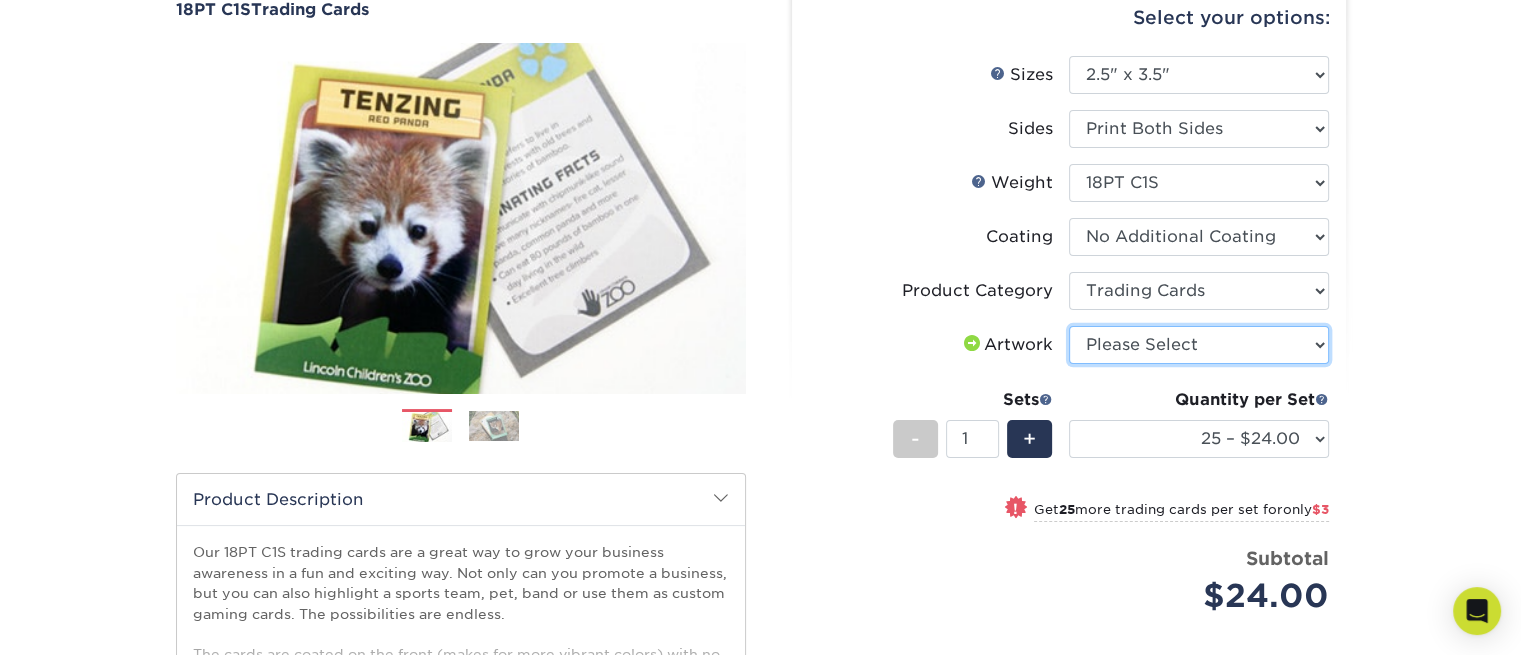 select on "upload" 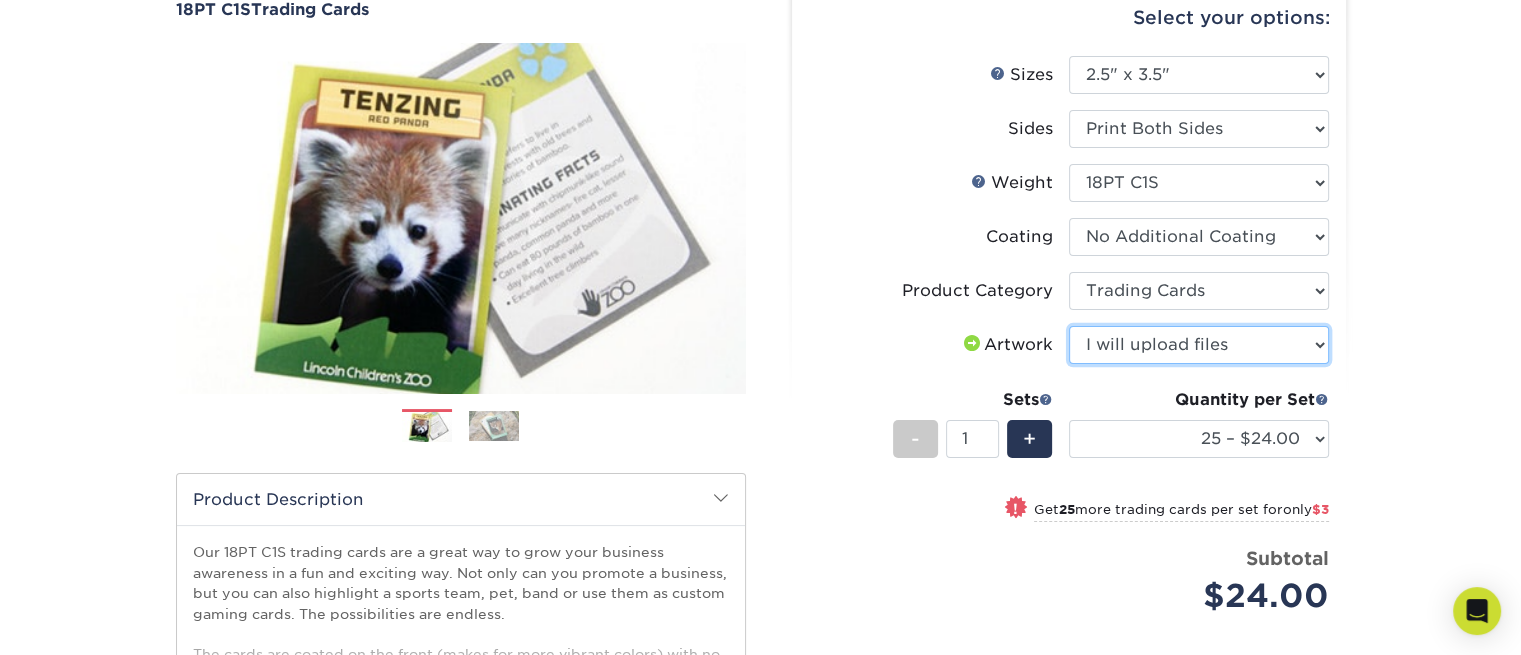 click on "Please Select I will upload files I need a design - $100" at bounding box center [1199, 345] 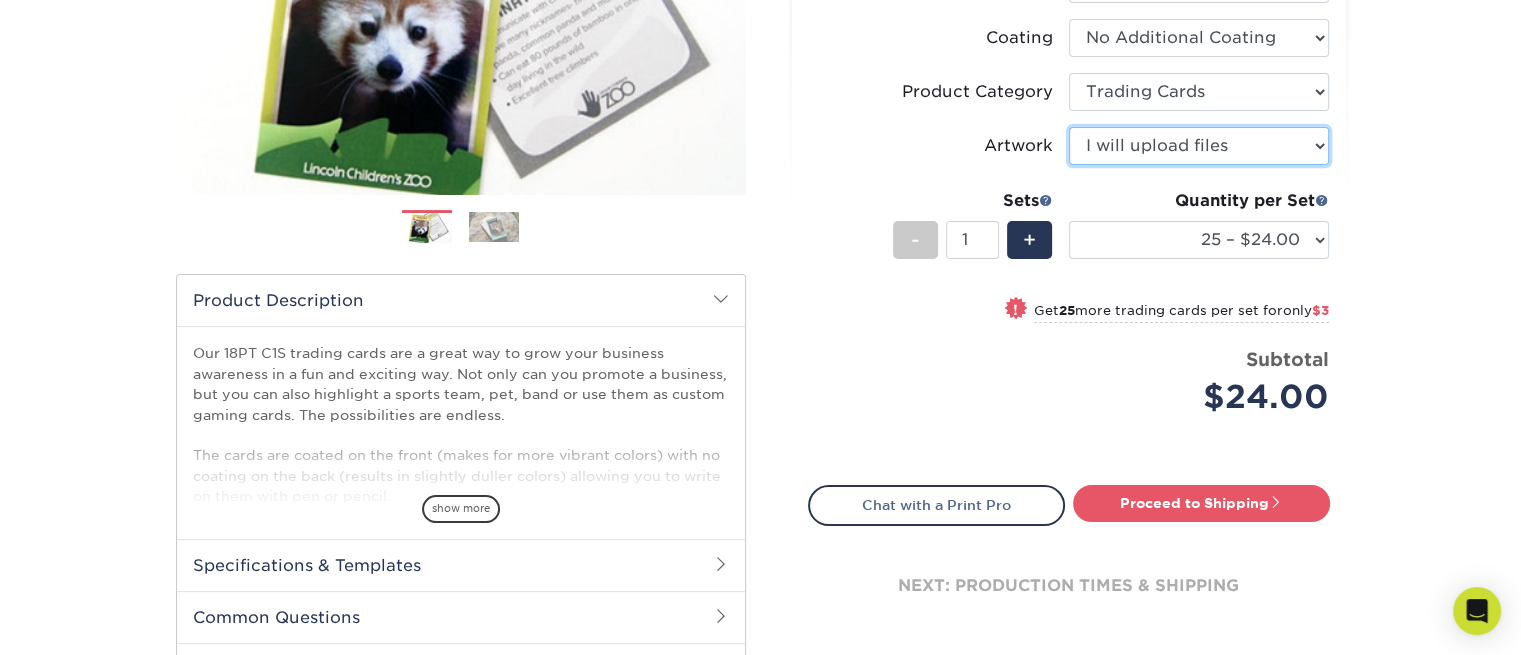 scroll, scrollTop: 400, scrollLeft: 0, axis: vertical 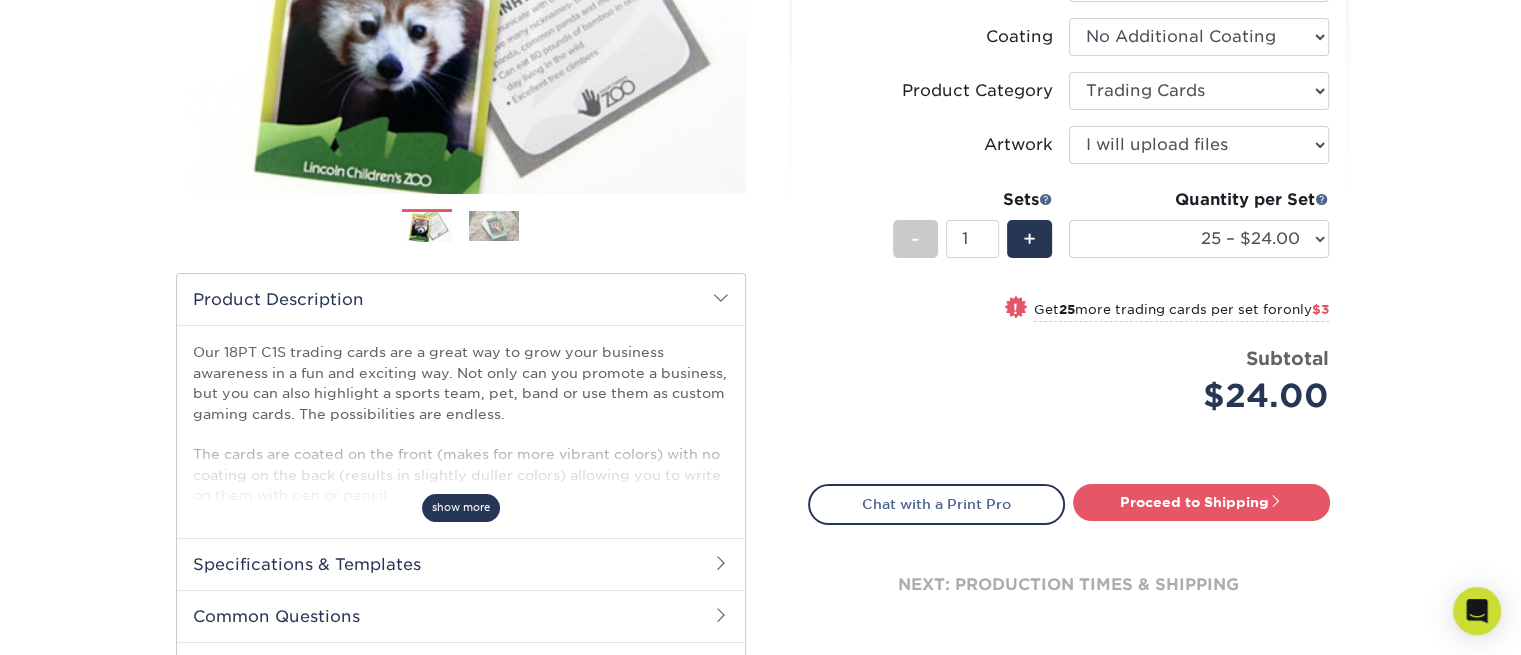 click on "show more" at bounding box center (461, 507) 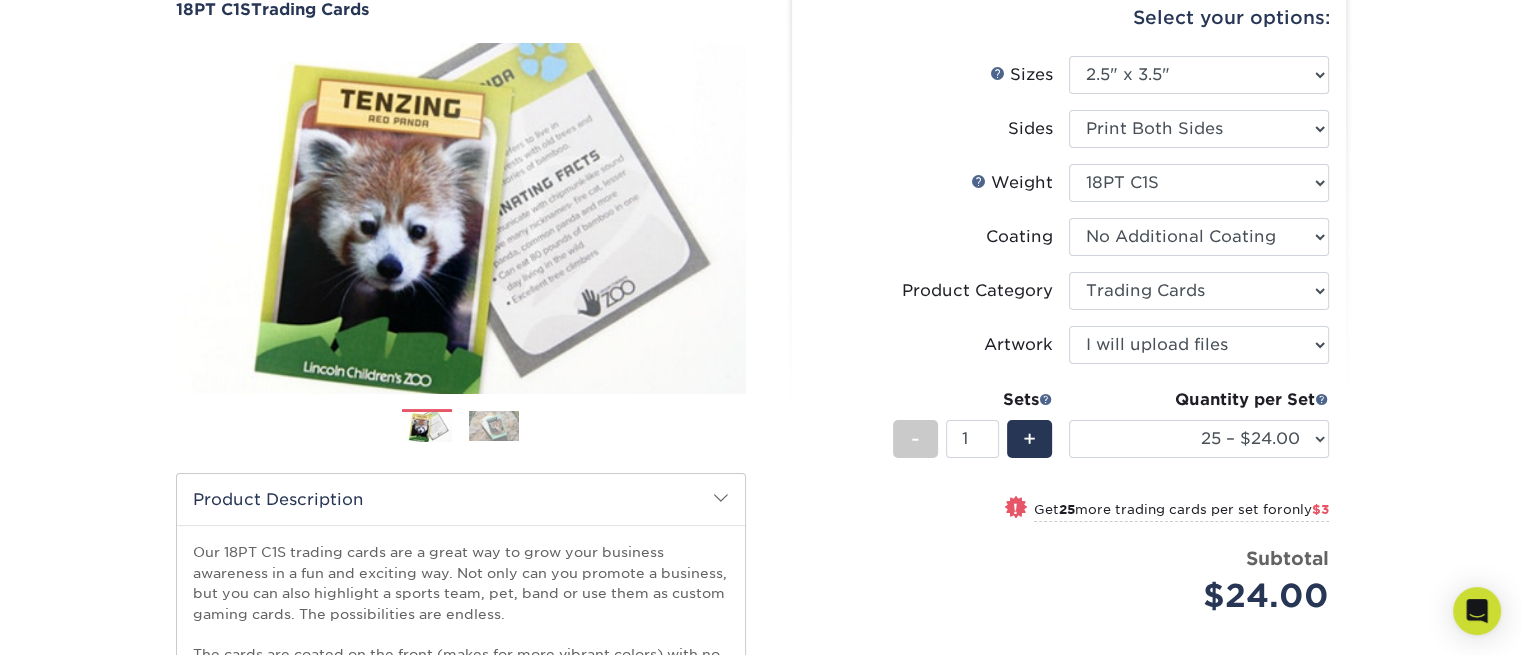 scroll, scrollTop: 300, scrollLeft: 0, axis: vertical 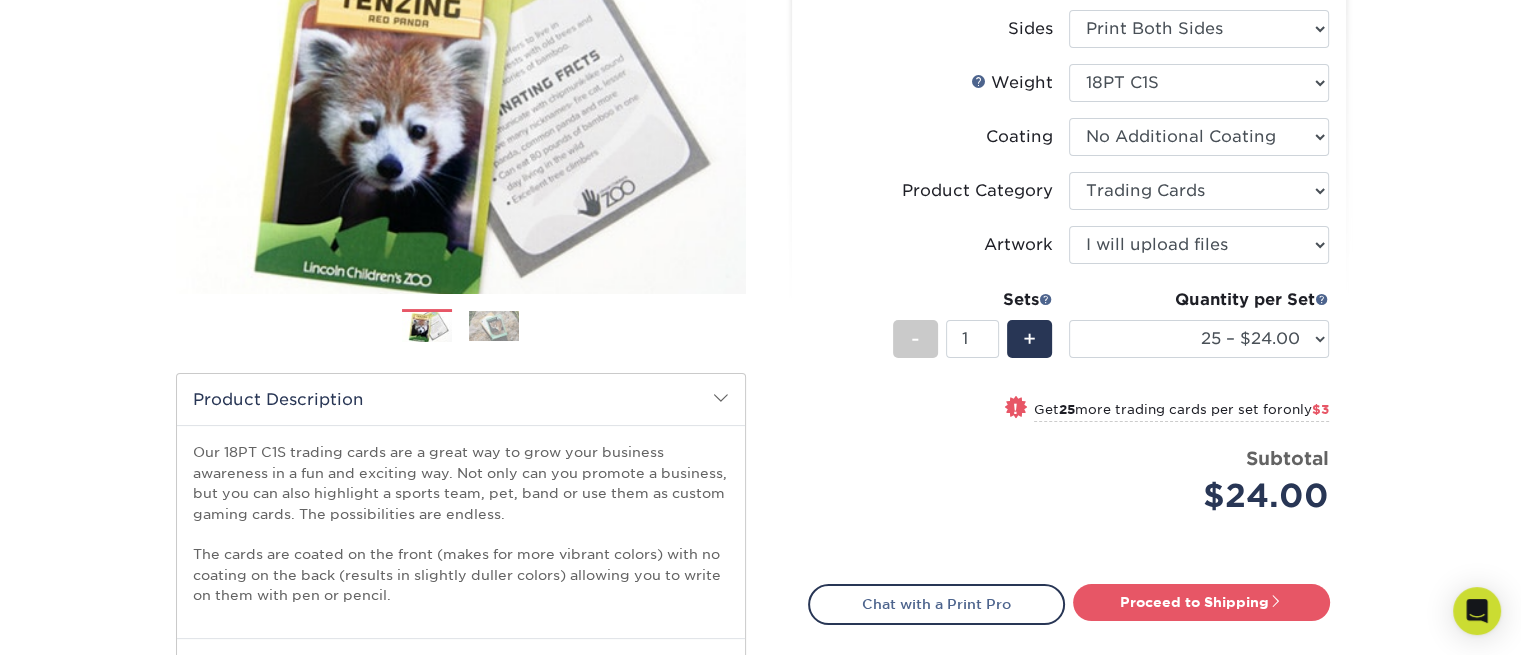 click at bounding box center (1016, 407) 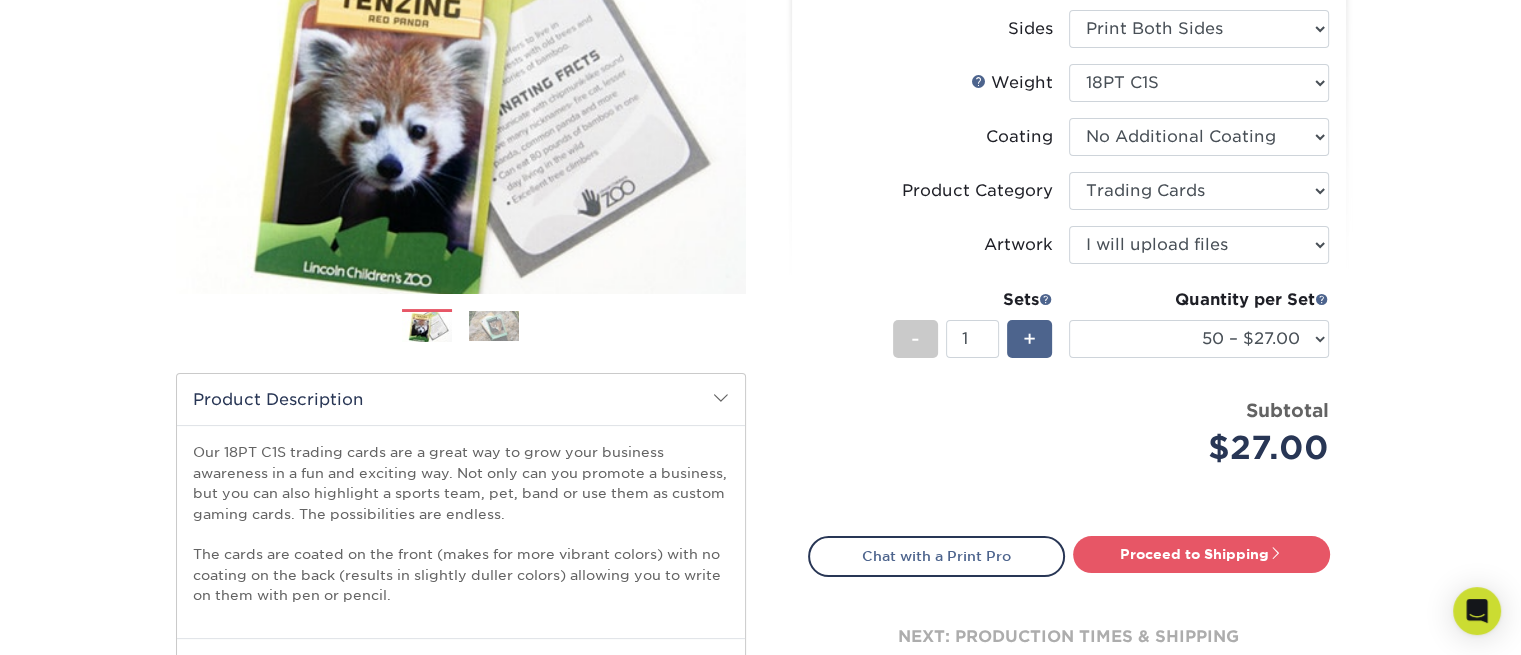 click on "+" at bounding box center [1029, 339] 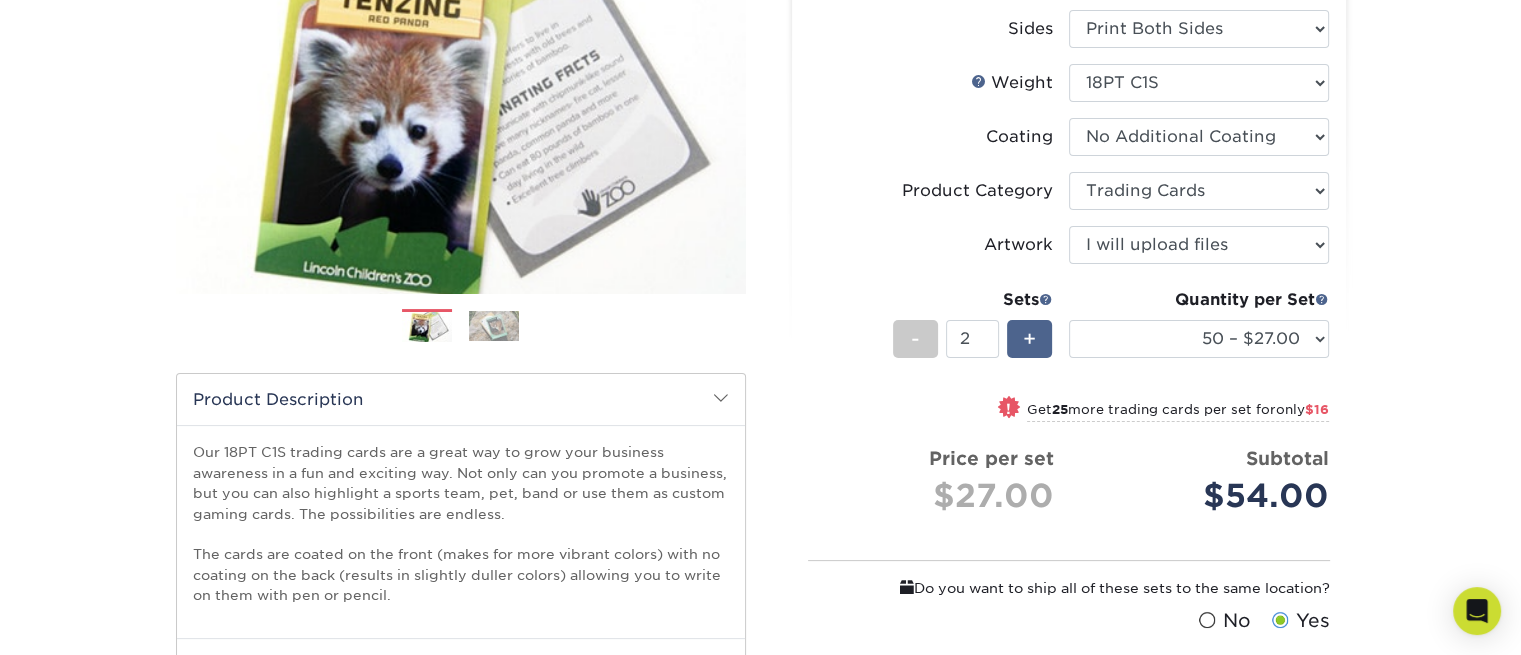 click on "+" at bounding box center [1029, 339] 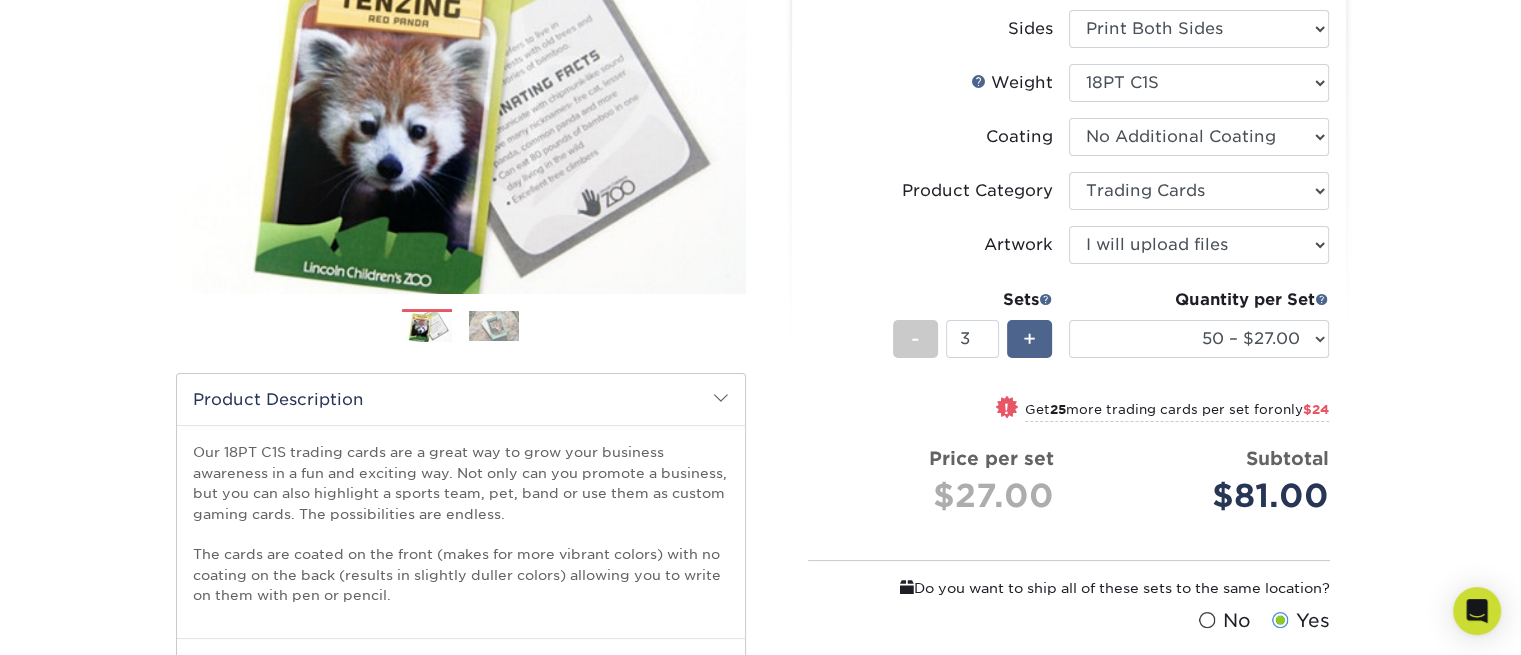 click on "+" at bounding box center (1029, 339) 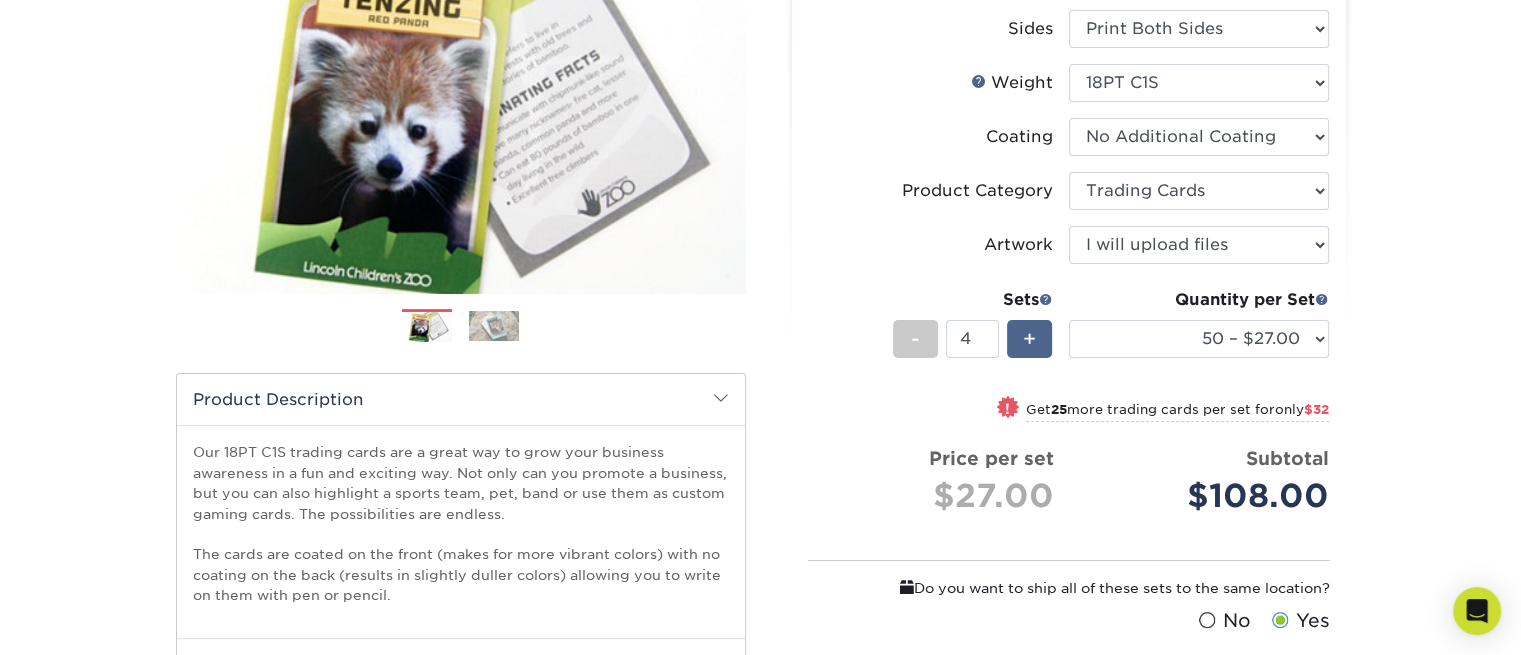 click on "+" at bounding box center [1029, 339] 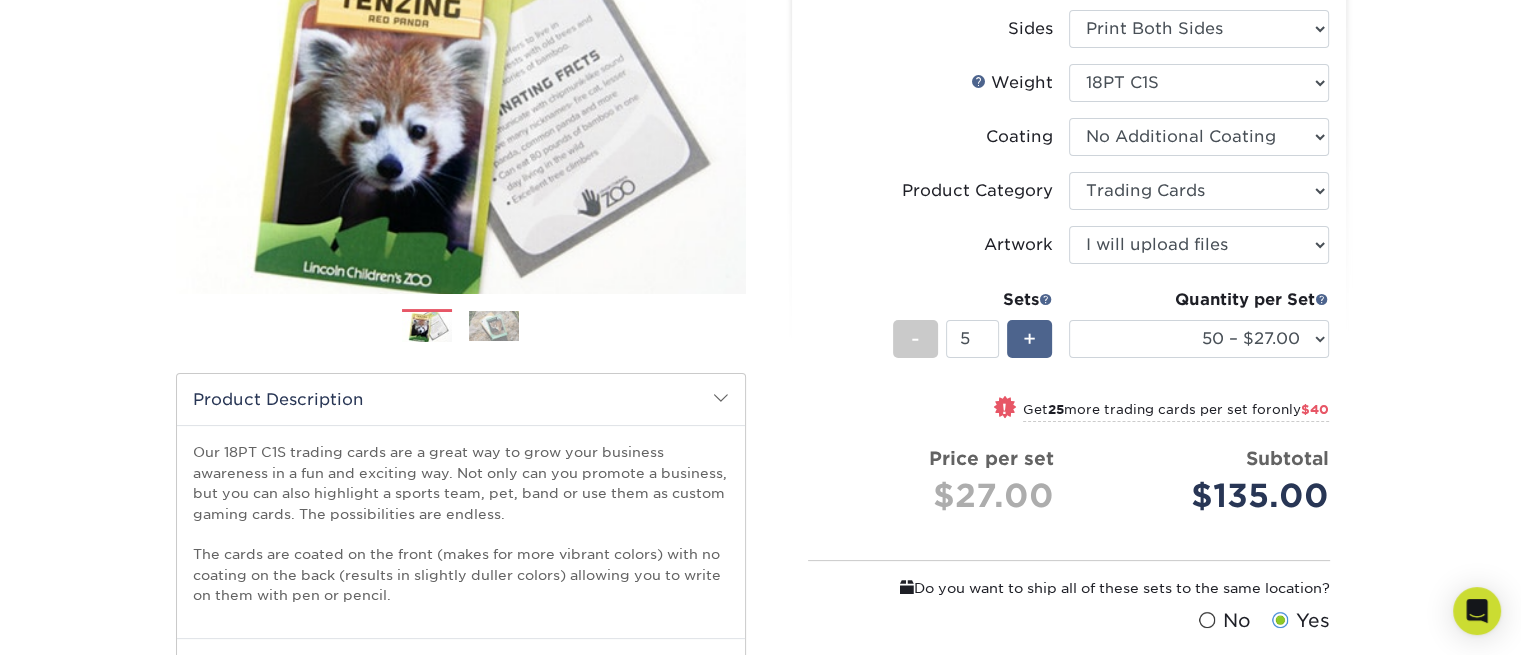 click on "+" at bounding box center [1029, 339] 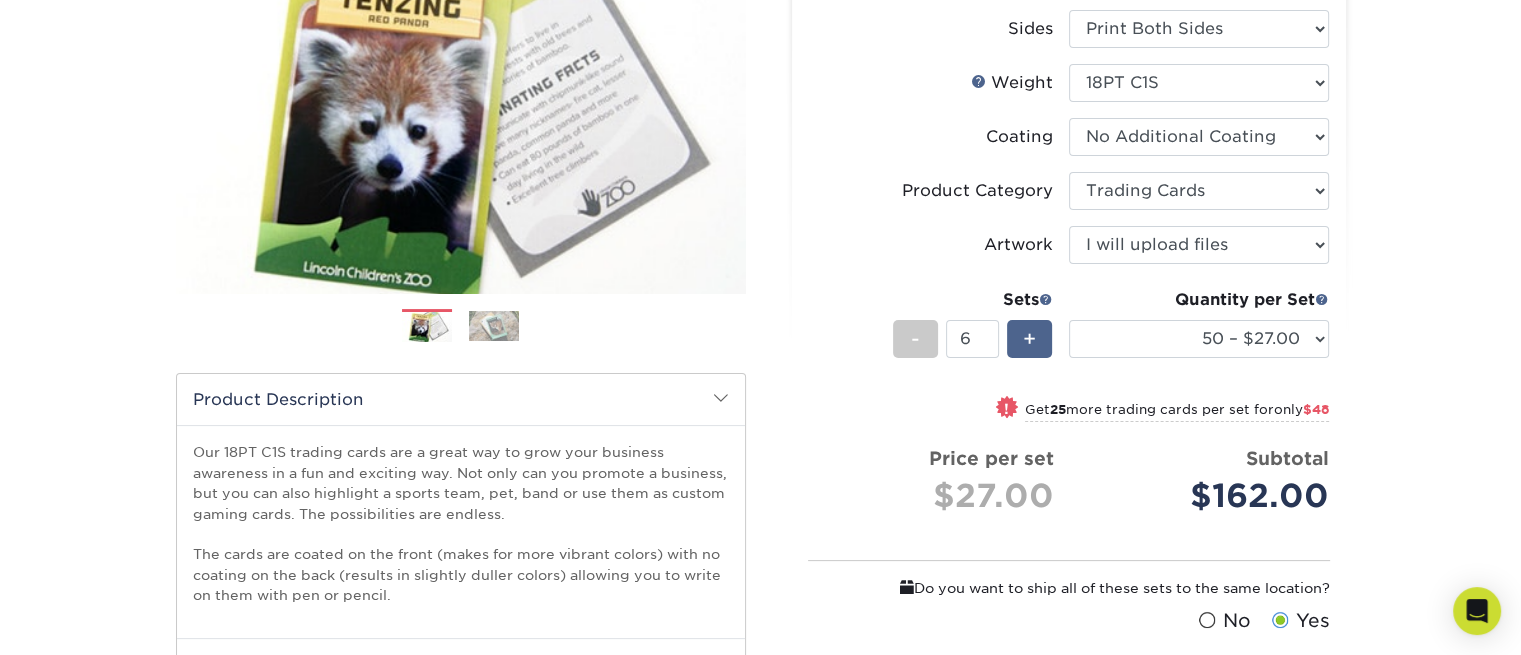 scroll, scrollTop: 0, scrollLeft: 0, axis: both 